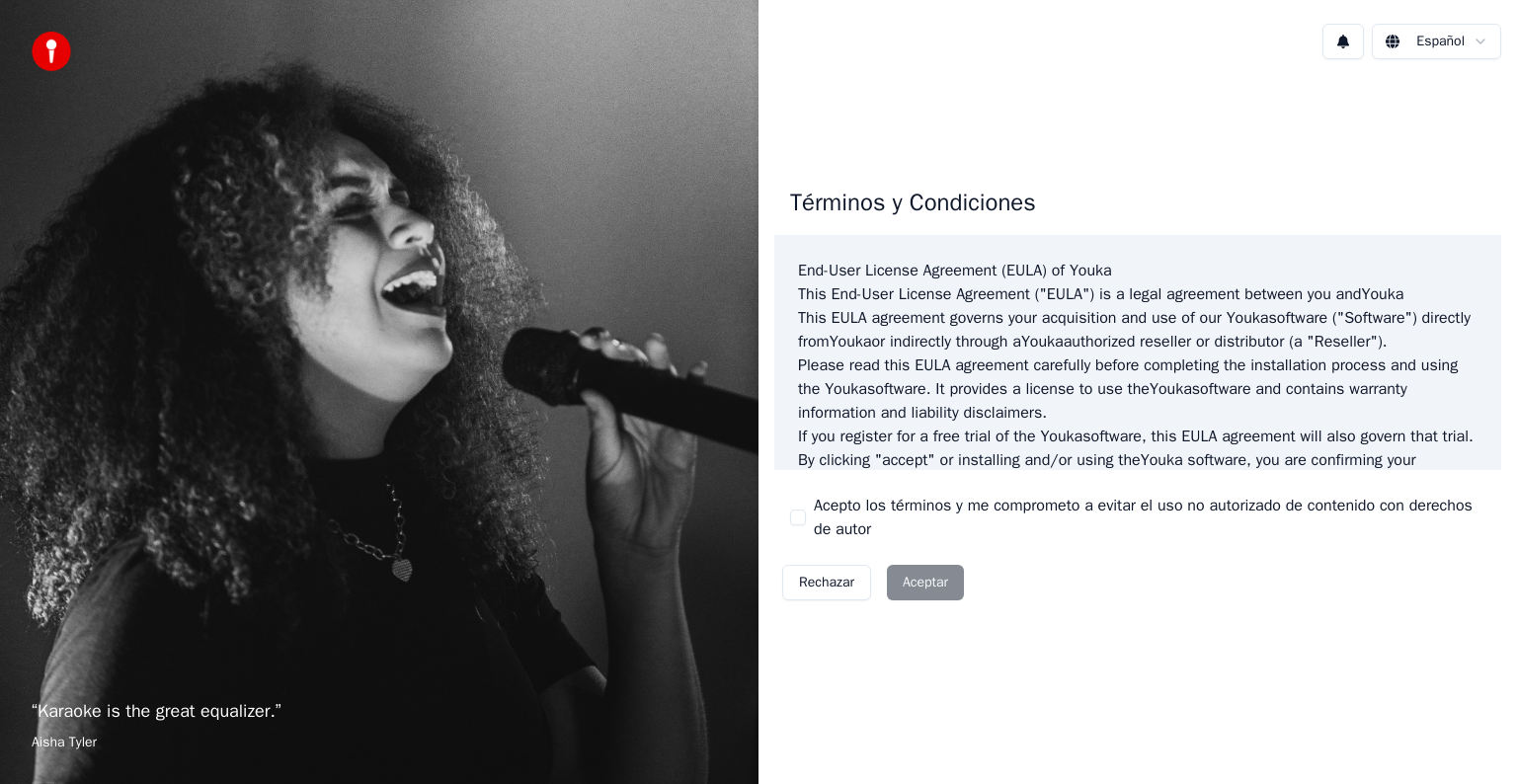 scroll, scrollTop: 0, scrollLeft: 0, axis: both 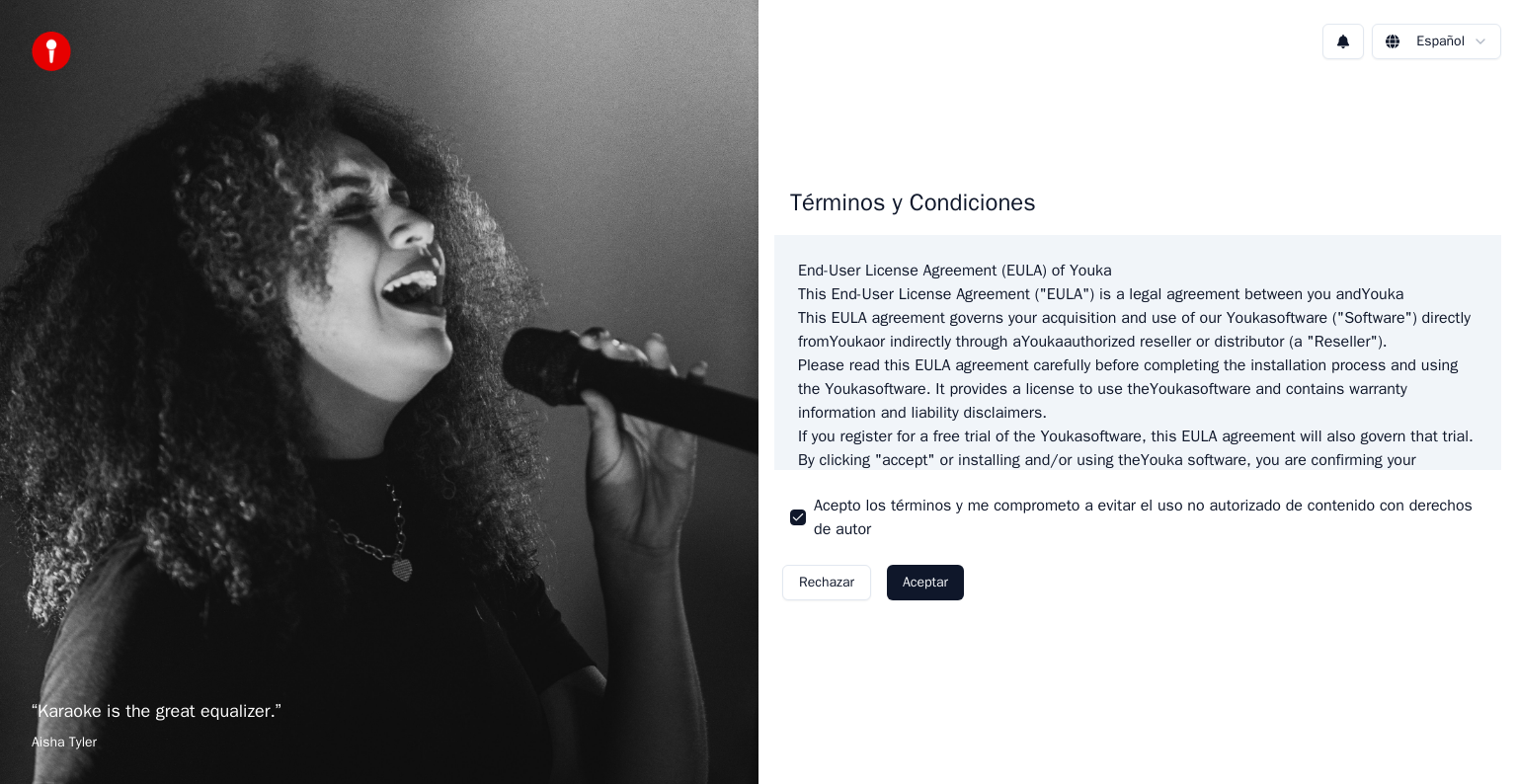 click on "Aceptar" at bounding box center (925, 583) 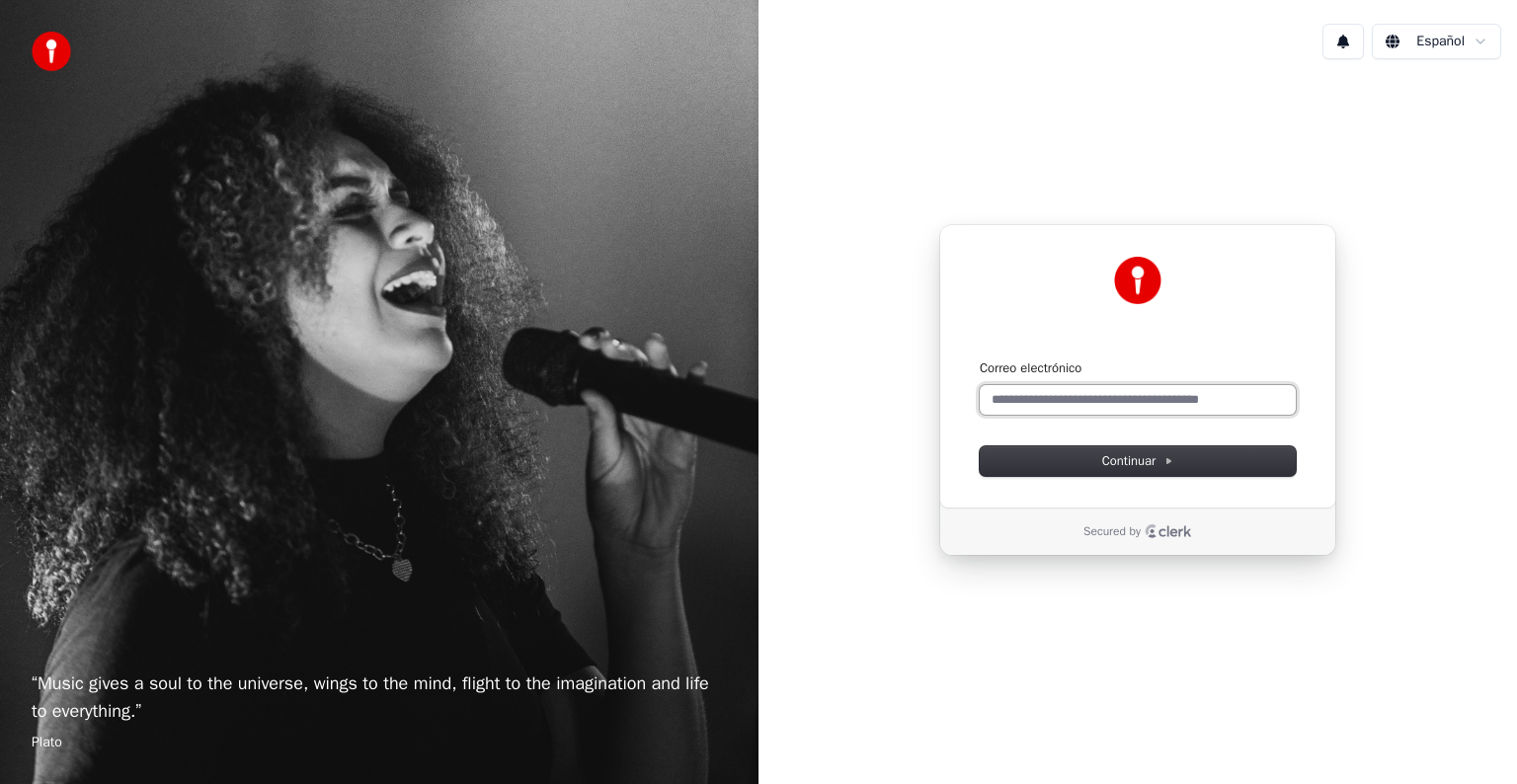 click on "Correo electrónico" at bounding box center [1138, 400] 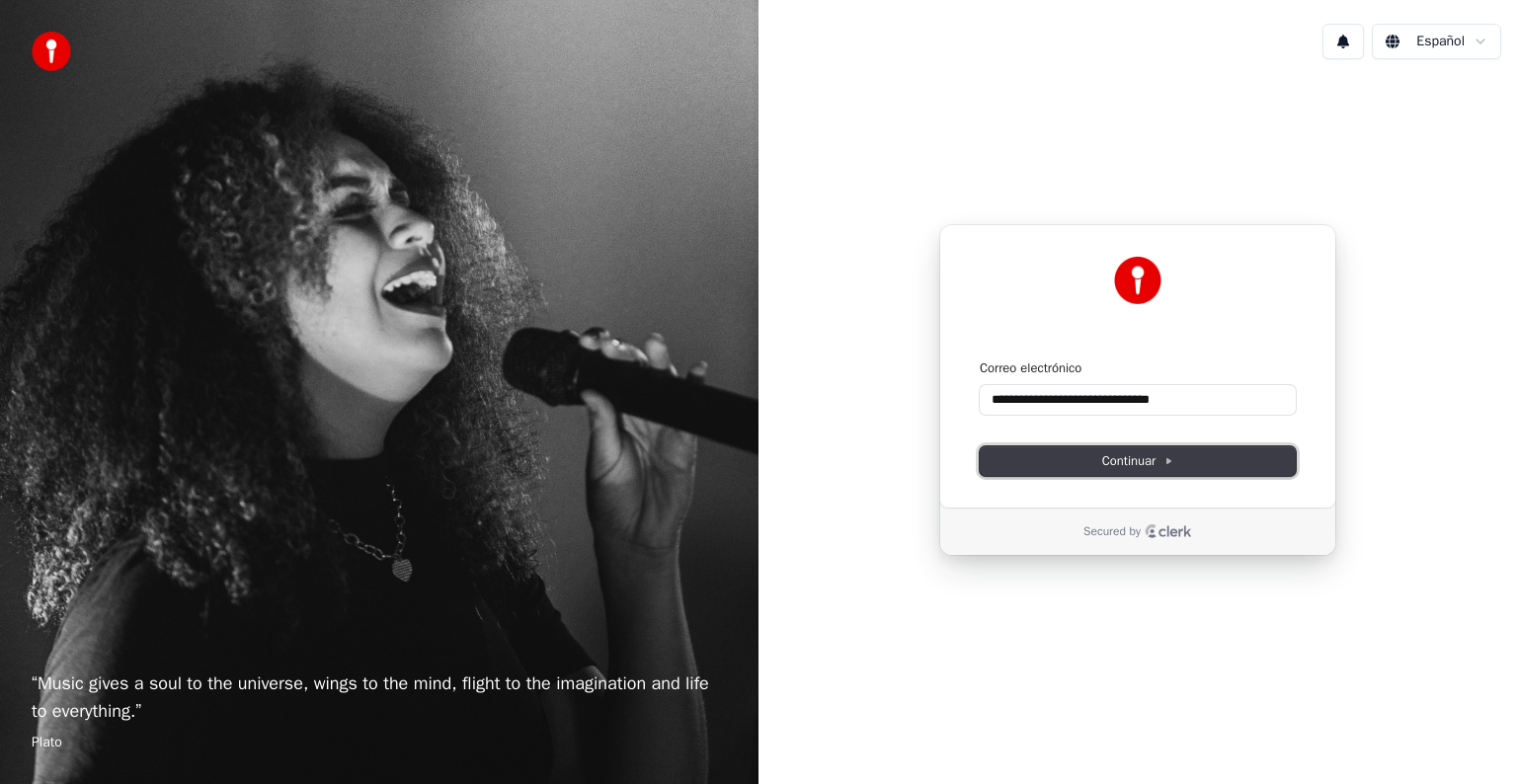 click on "Continuar" at bounding box center (1138, 461) 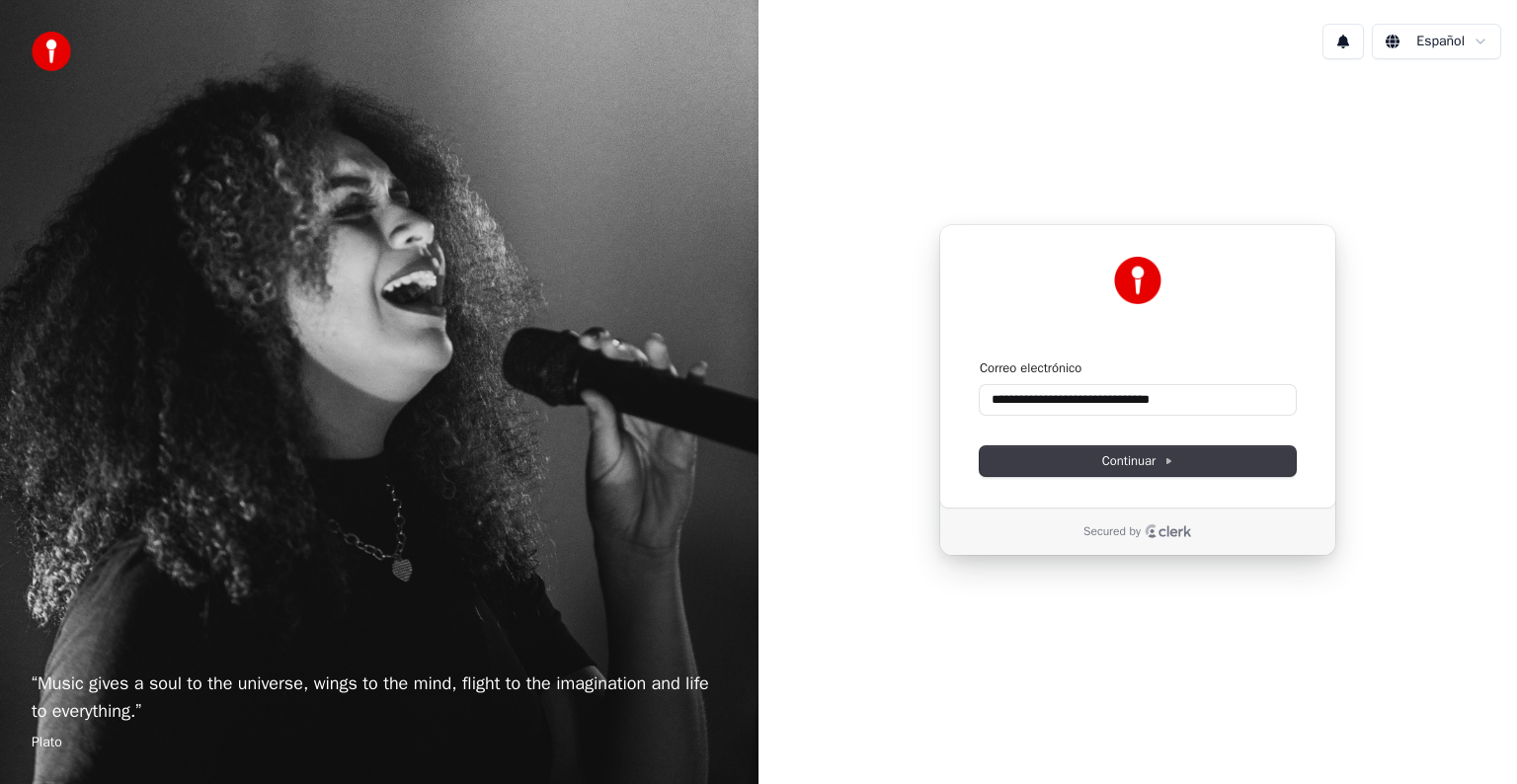 type on "**********" 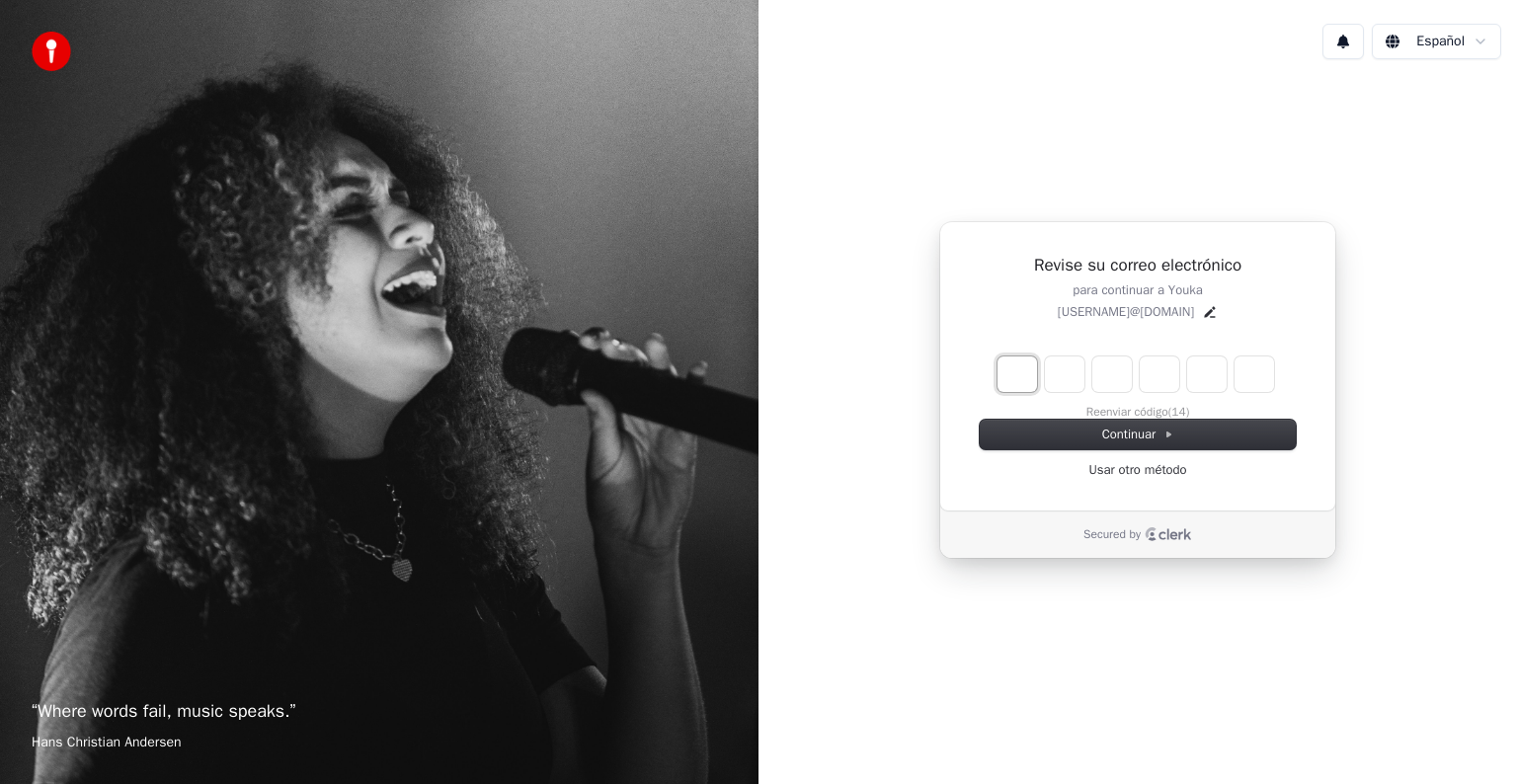 type on "*" 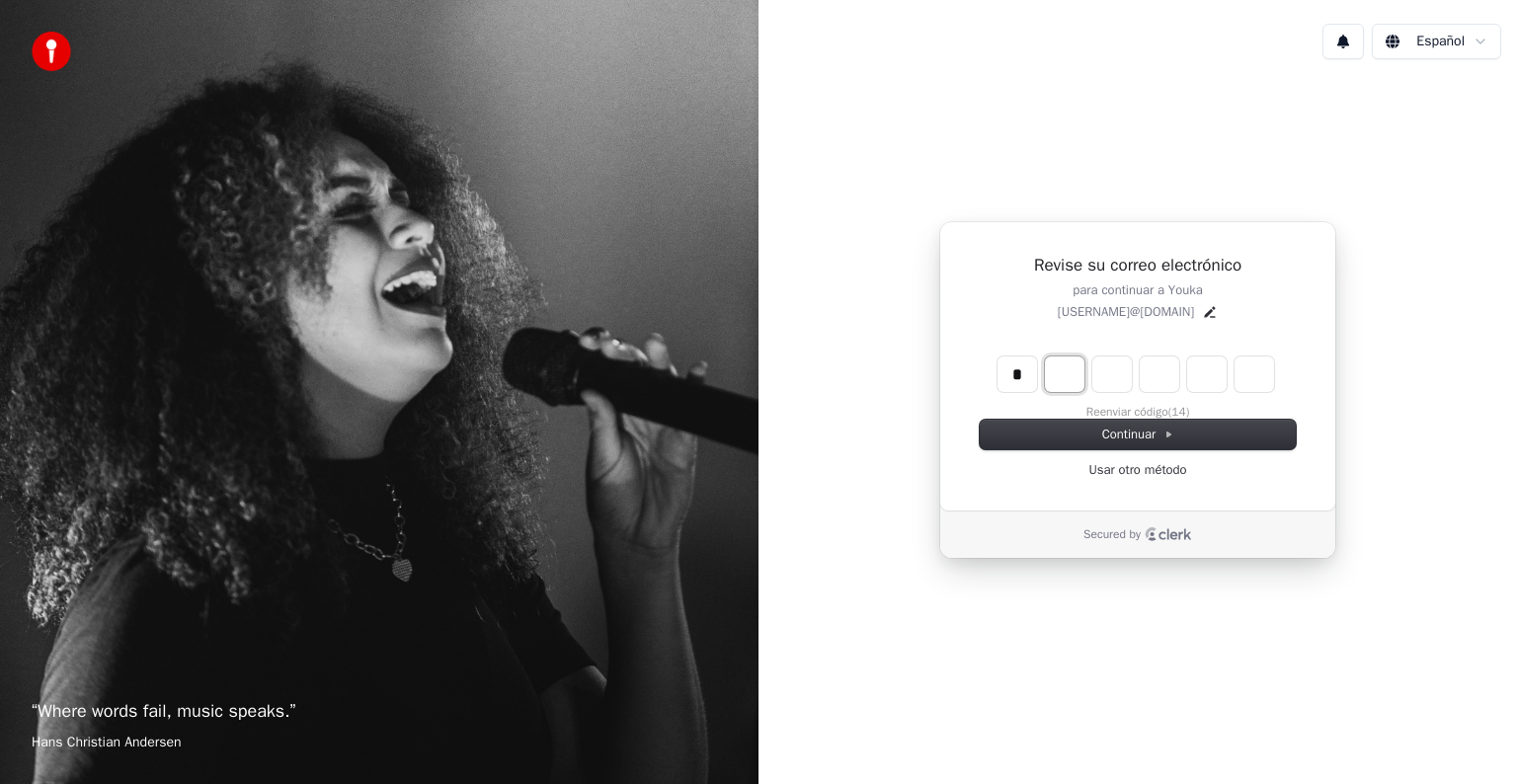 type on "*" 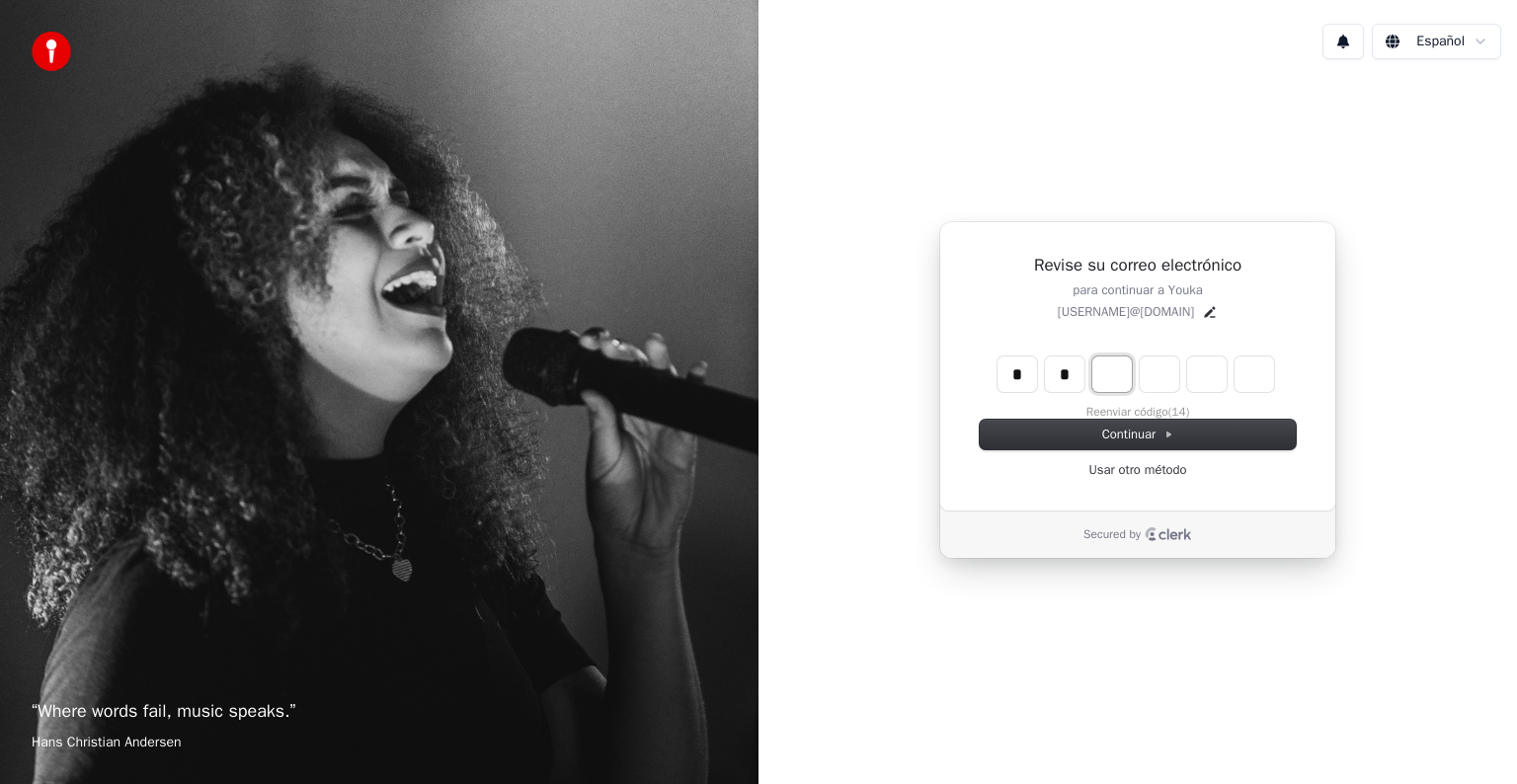 type on "**" 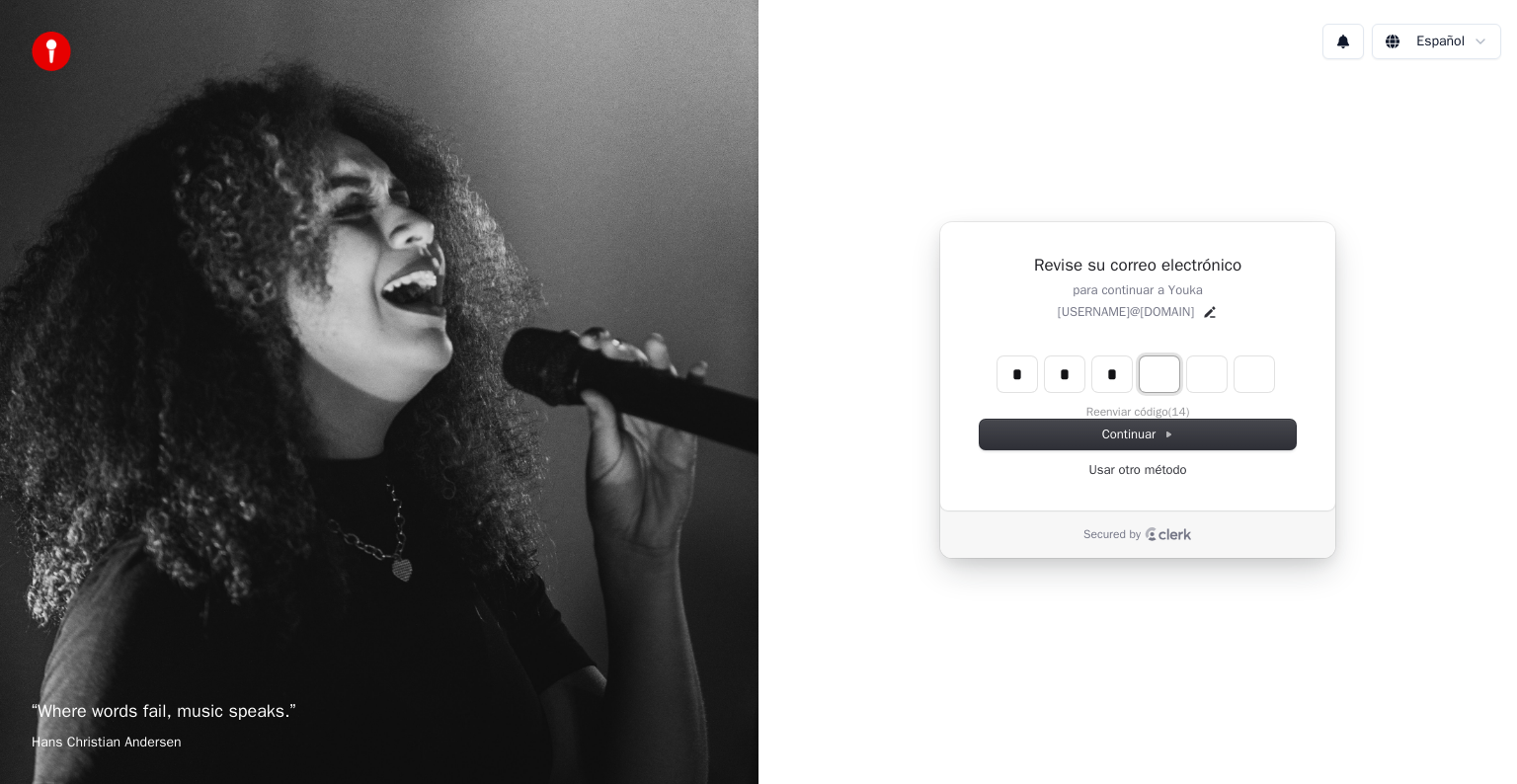 type on "***" 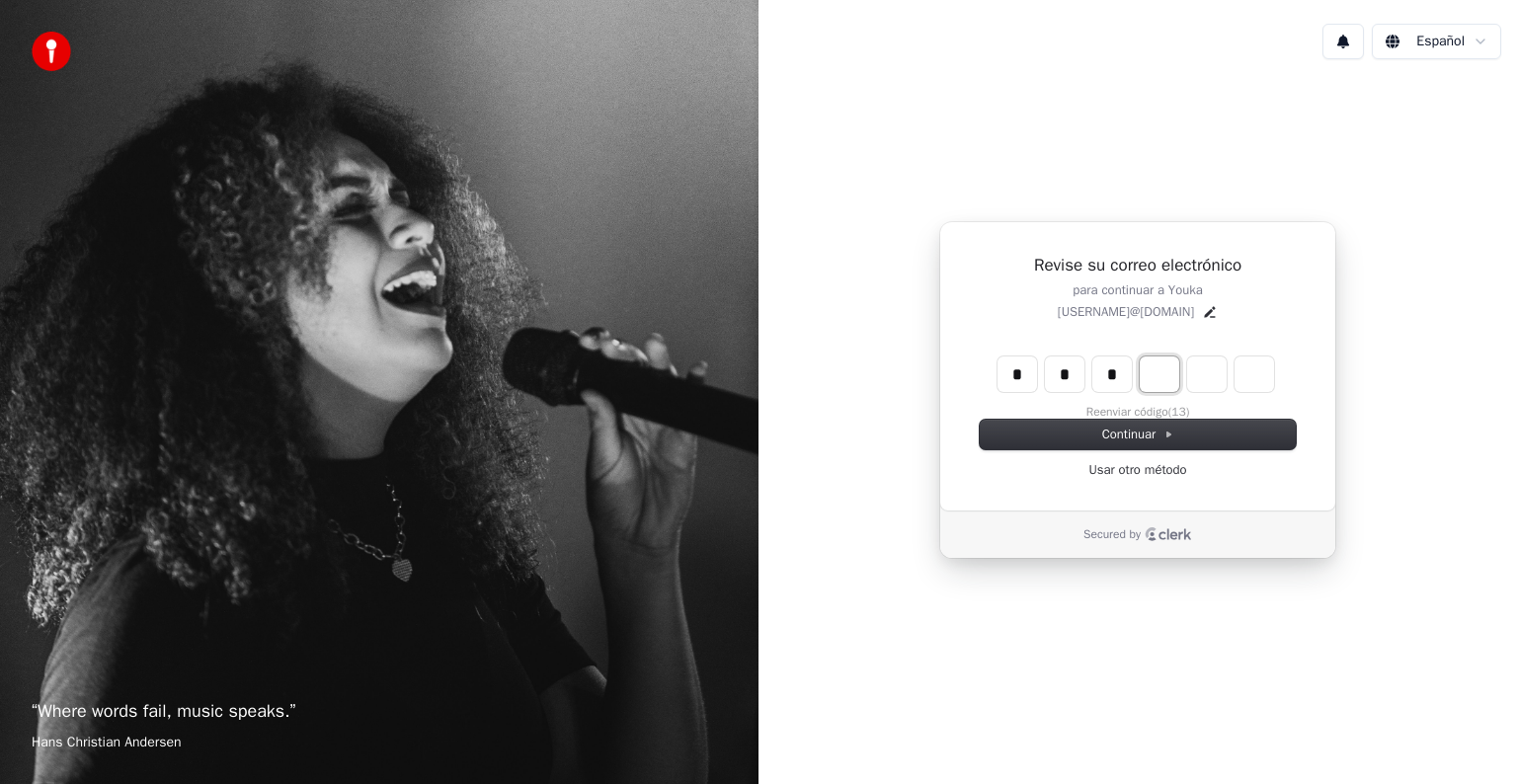 type on "*" 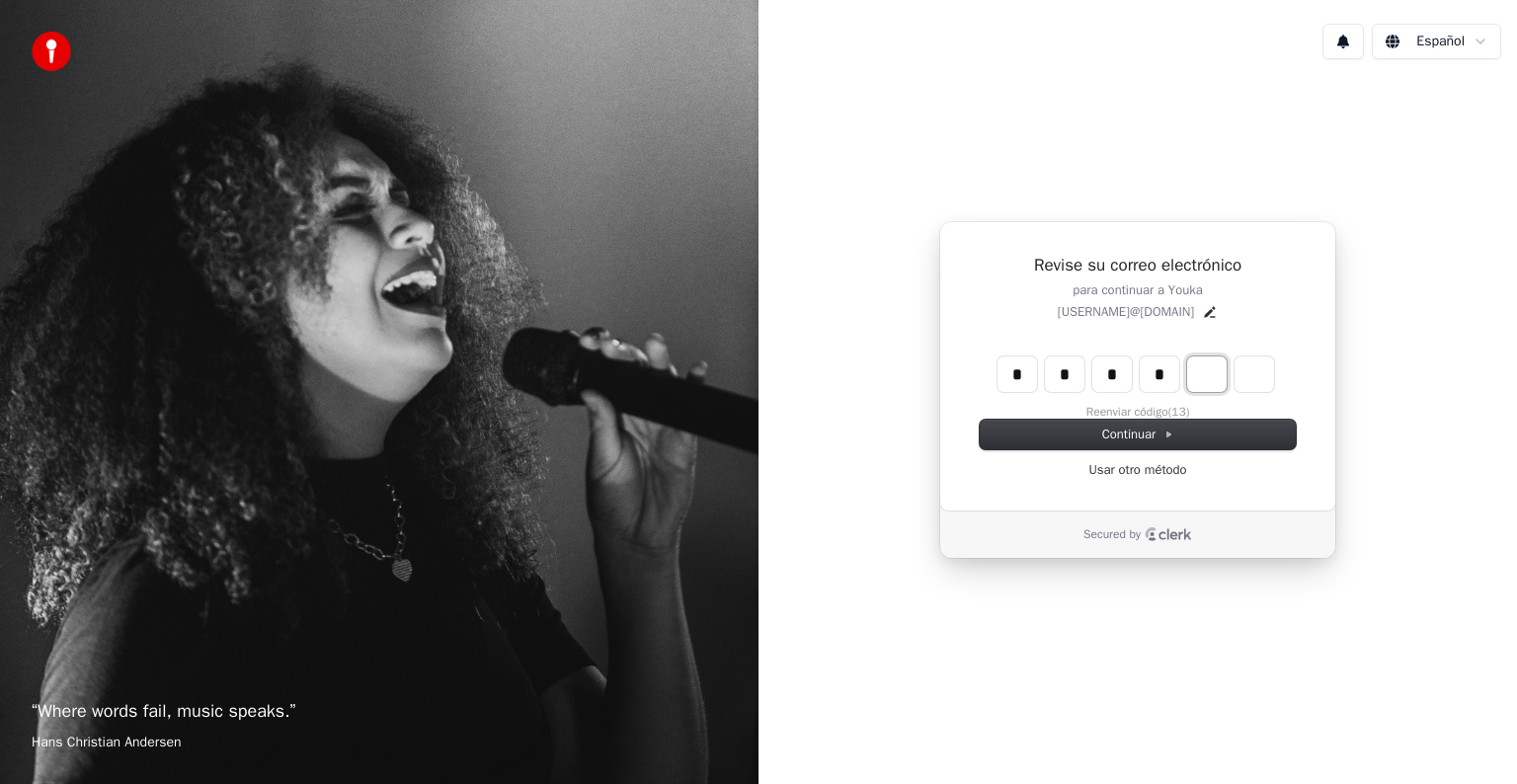 type on "****" 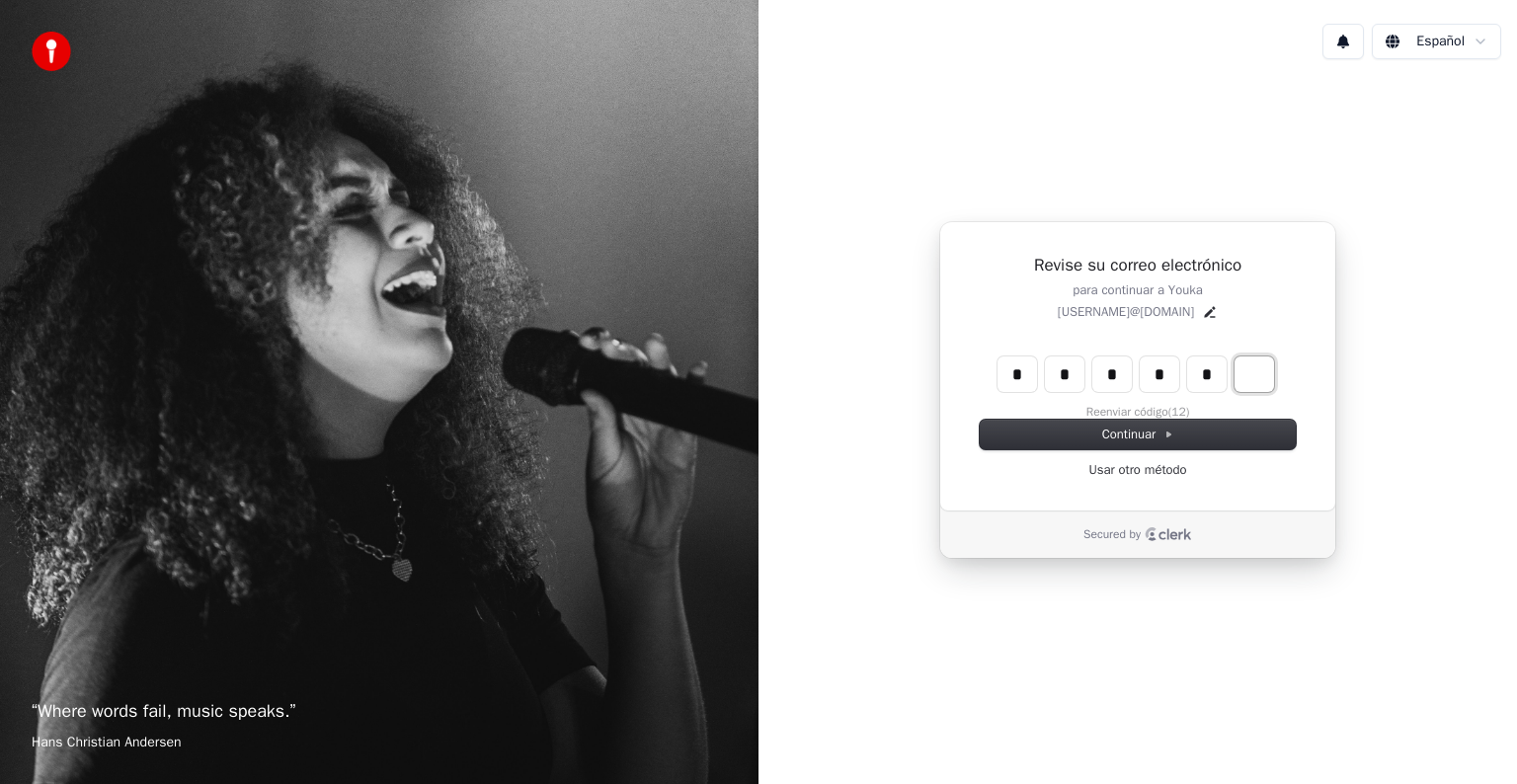 type on "******" 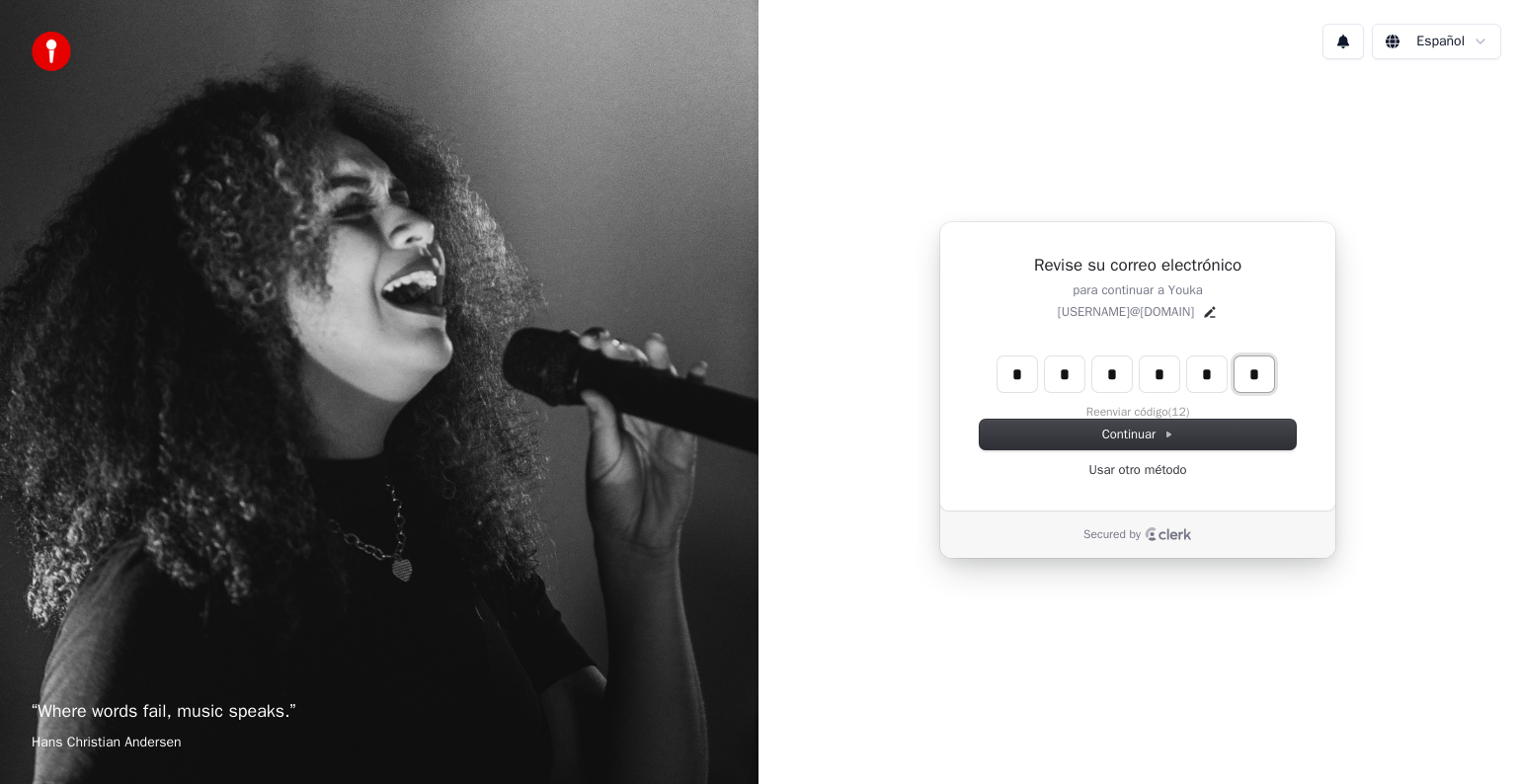 type on "*" 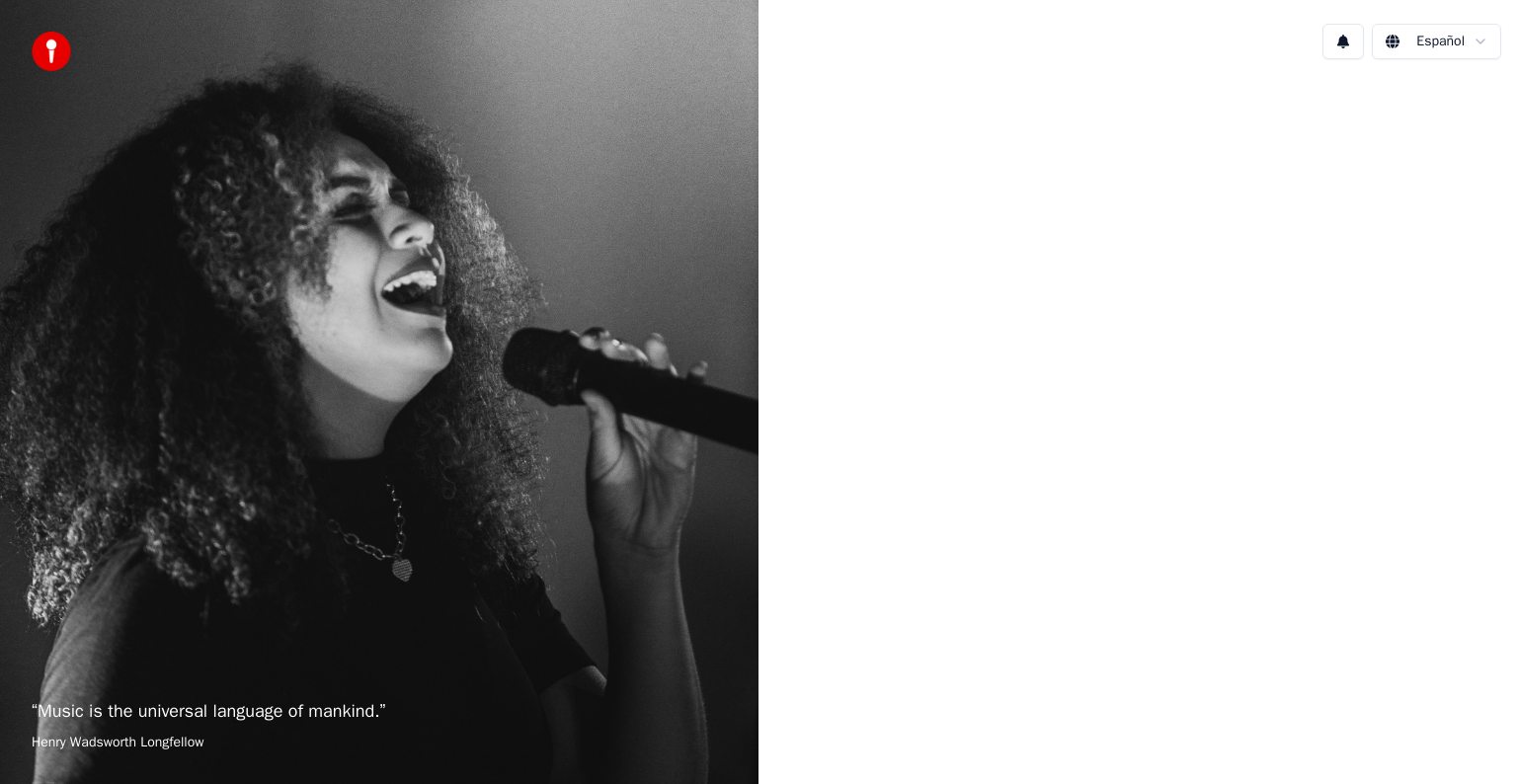 scroll, scrollTop: 0, scrollLeft: 0, axis: both 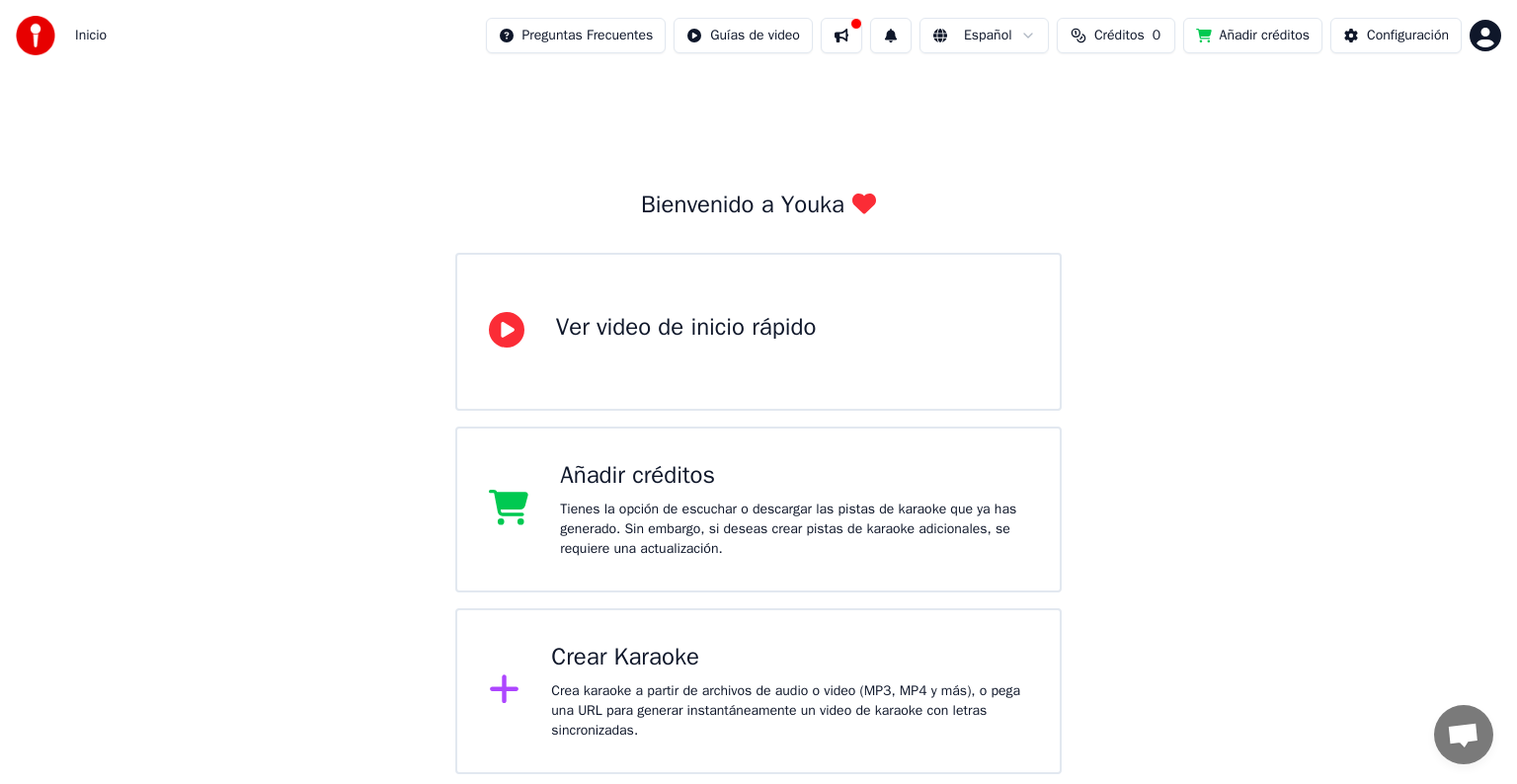 click on "Crear Karaoke Crea karaoke a partir de archivos de audio o video (MP3, MP4 y más), o pega una URL para generar instantáneamente un video de karaoke con letras sincronizadas." at bounding box center (789, 691) 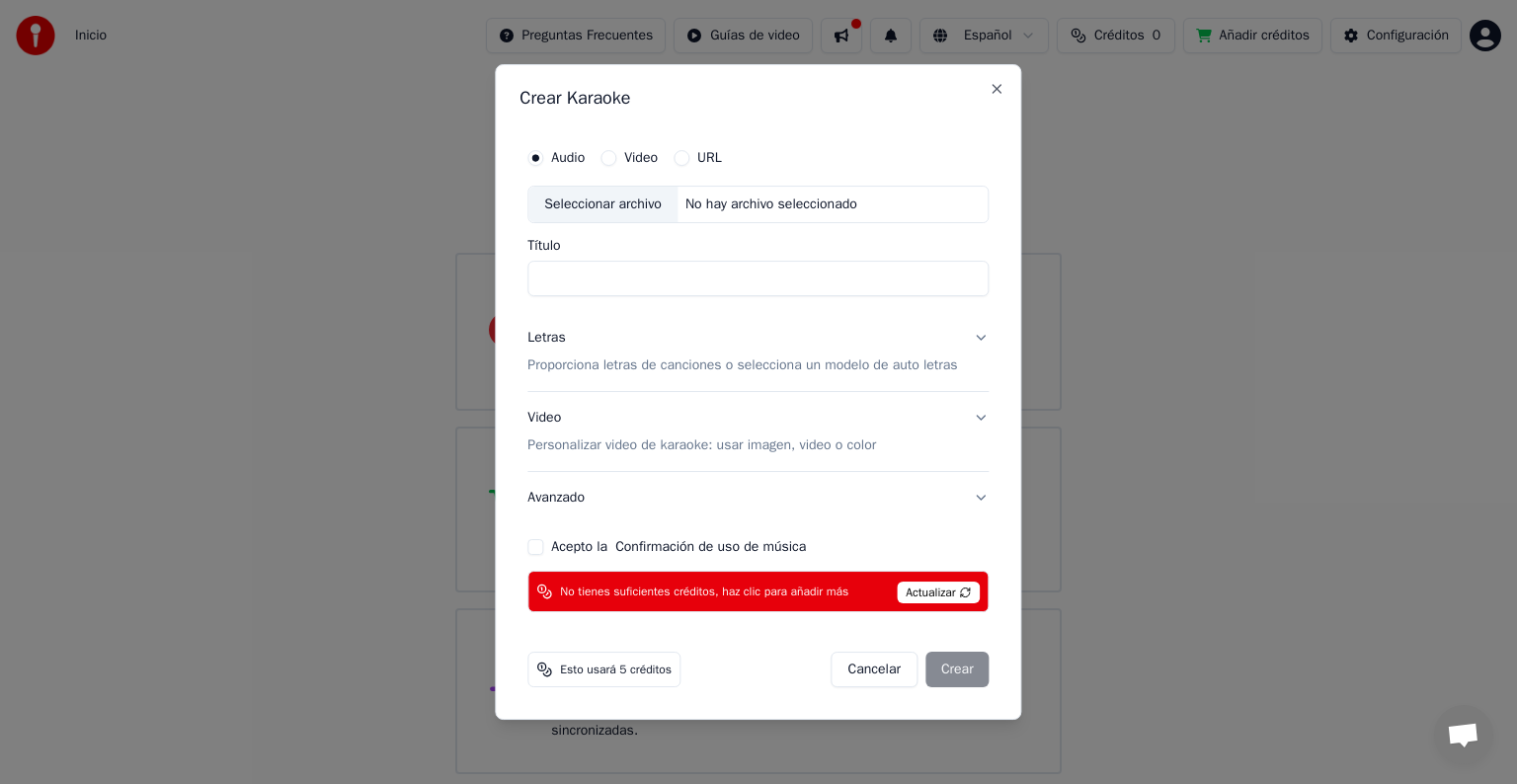 click on "Actualizar" at bounding box center (938, 592) 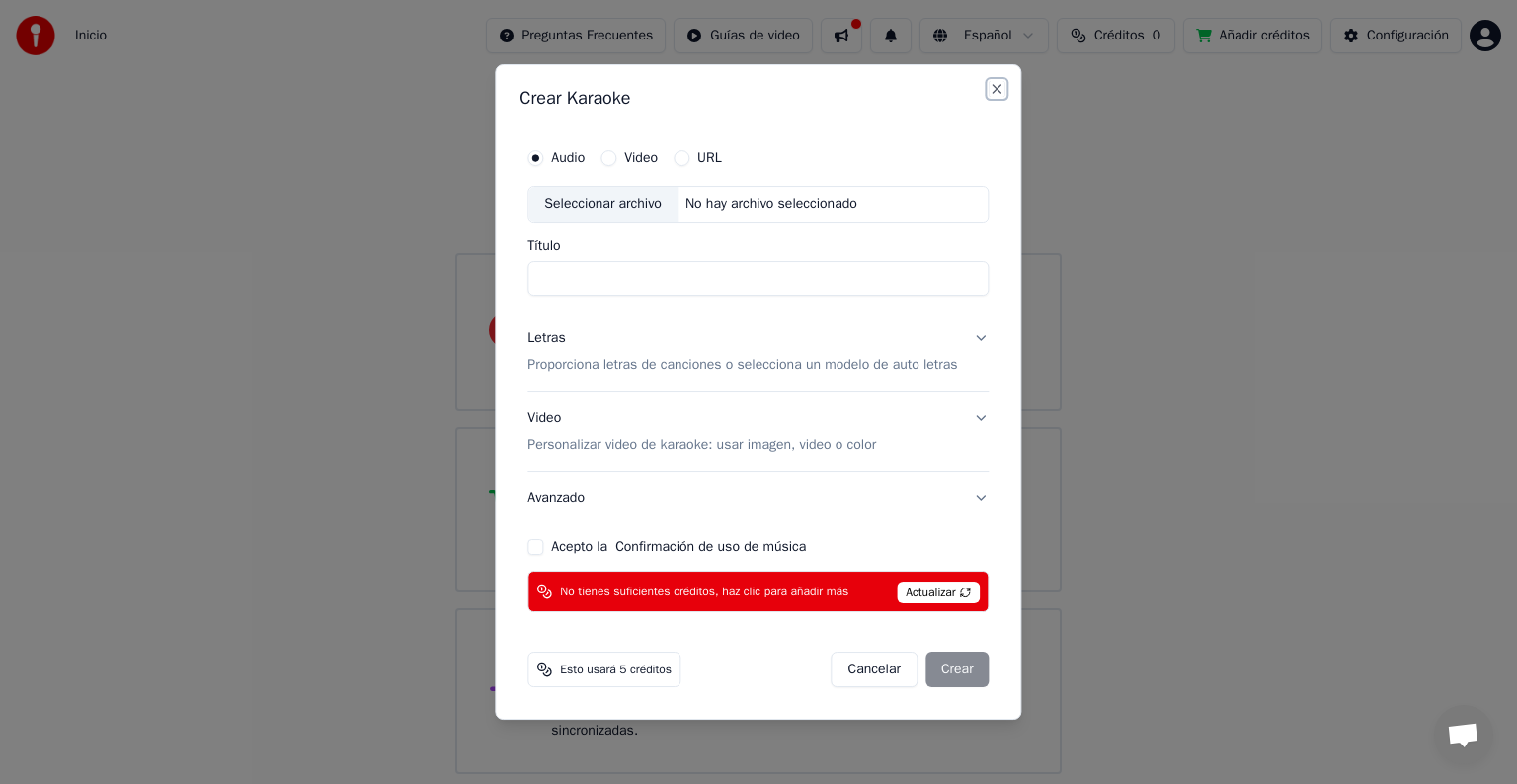click on "Close" at bounding box center [998, 89] 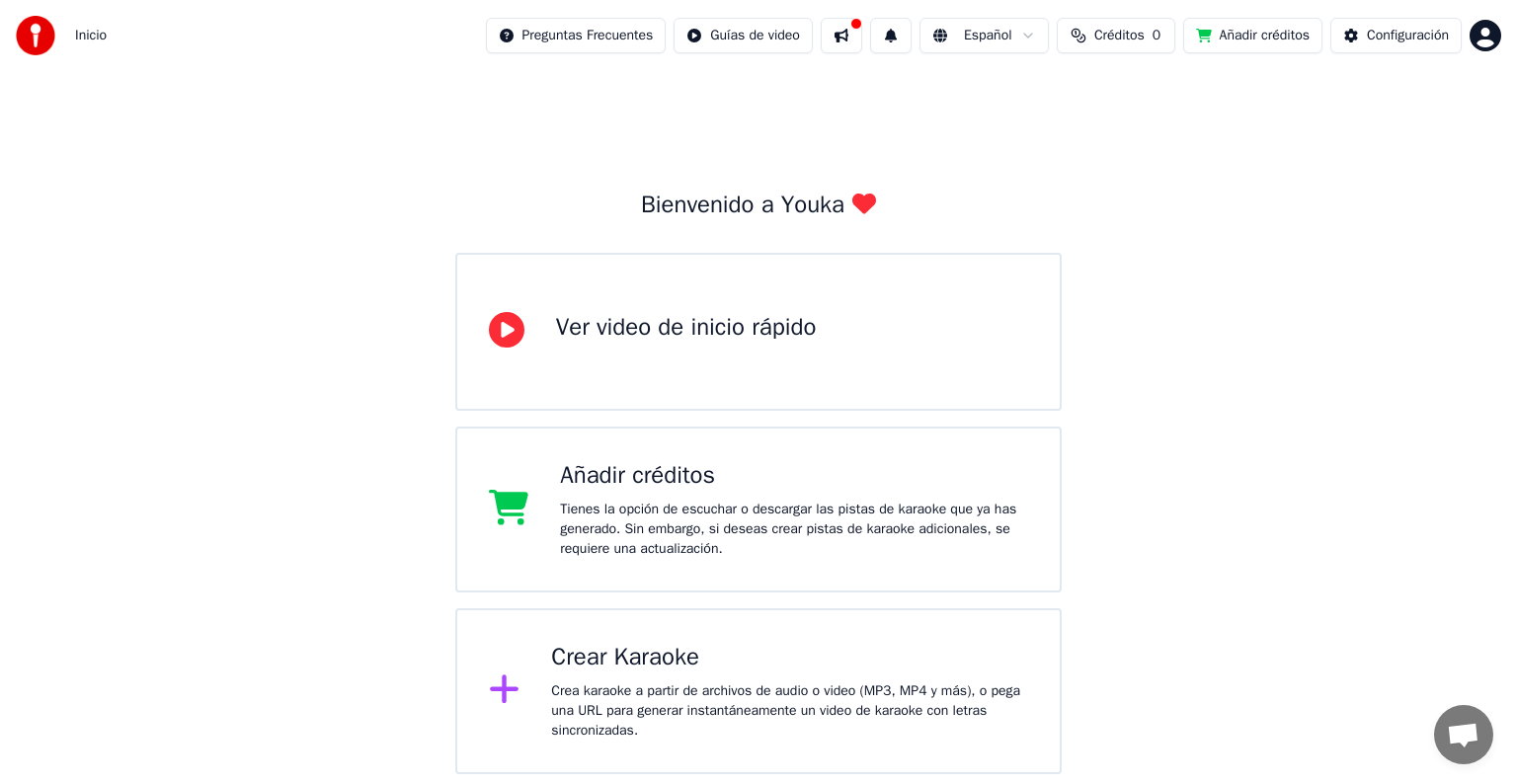 click on "Inicio Preguntas Frecuentes Guías de video Español Créditos 0 Añadir créditos Configuración Bienvenido a Youka Ver video de inicio rápido Añadir créditos Tienes la opción de escuchar o descargar las pistas de karaoke que ya has generado. Sin embargo, si deseas crear pistas de karaoke adicionales, se requiere una actualización. Crear Karaoke Crea karaoke a partir de archivos de audio o video (MP3, MP4 y más), o pega una URL para generar instantáneamente un video de karaoke con letras sincronizadas." at bounding box center [758, 387] 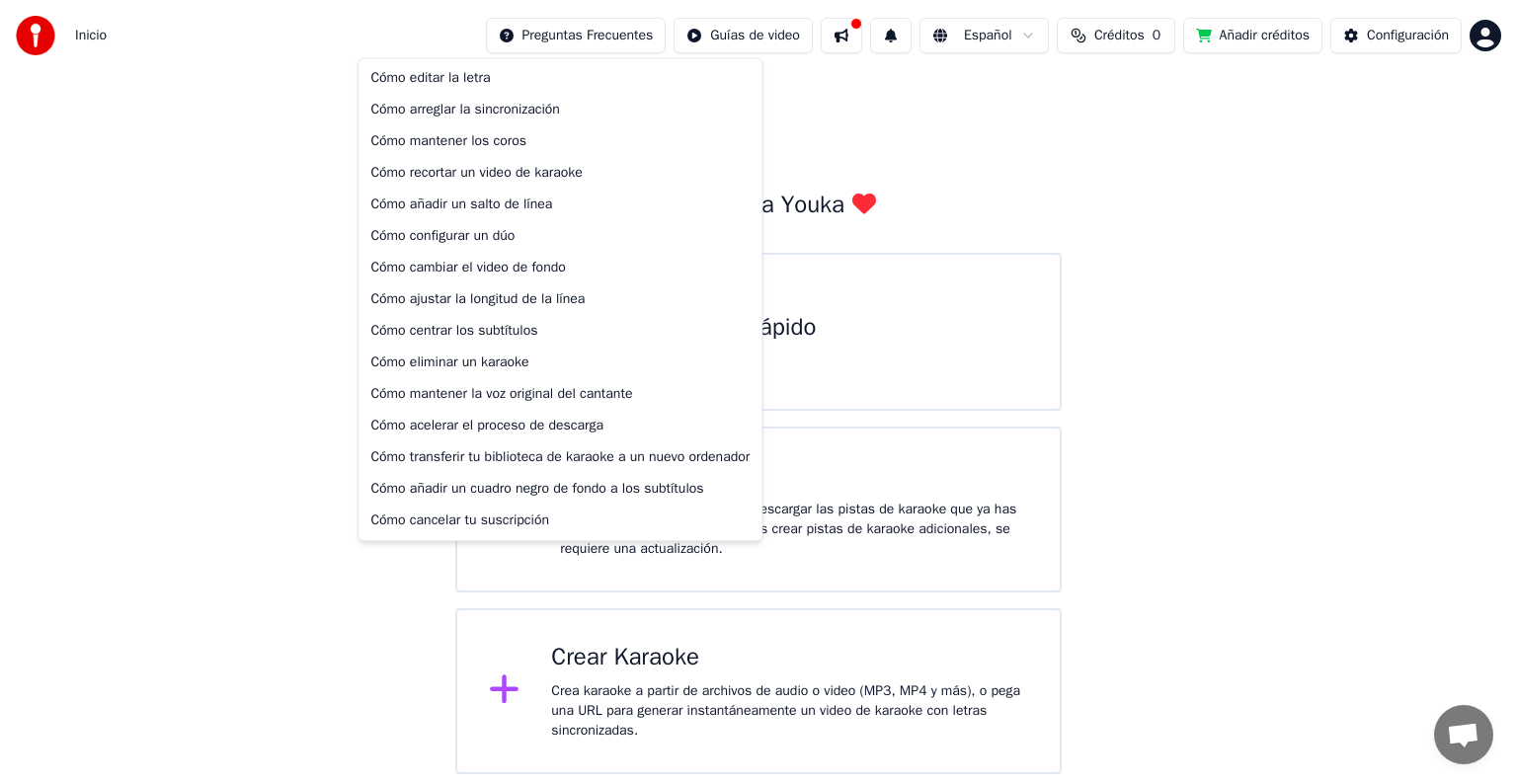 click on "Inicio Preguntas Frecuentes Guías de video Español Créditos 0 Añadir créditos Configuración Bienvenido a Youka Ver video de inicio rápido Añadir créditos Tienes la opción de escuchar o descargar las pistas de karaoke que ya has generado. Sin embargo, si deseas crear pistas de karaoke adicionales, se requiere una actualización. Crear Karaoke Crea karaoke a partir de archivos de audio o video (MP3, MP4 y más), o pega una URL para generar instantáneamente un video de karaoke con letras sincronizadas. Cómo editar la letra Cómo arreglar la sincronización Cómo mantener los coros Cómo recortar un video de karaoke Cómo añadir un salto de línea Cómo configurar un dúo Cómo cambiar el video de fondo Cómo ajustar la longitud de la línea Cómo centrar los subtítulos Cómo eliminar un karaoke Cómo mantener la voz original del cantante Cómo acelerar el proceso de descarga Cómo transferir tu biblioteca de karaoke a un nuevo ordenador Cómo añadir un cuadro negro de fondo a los subtítulos" at bounding box center (758, 387) 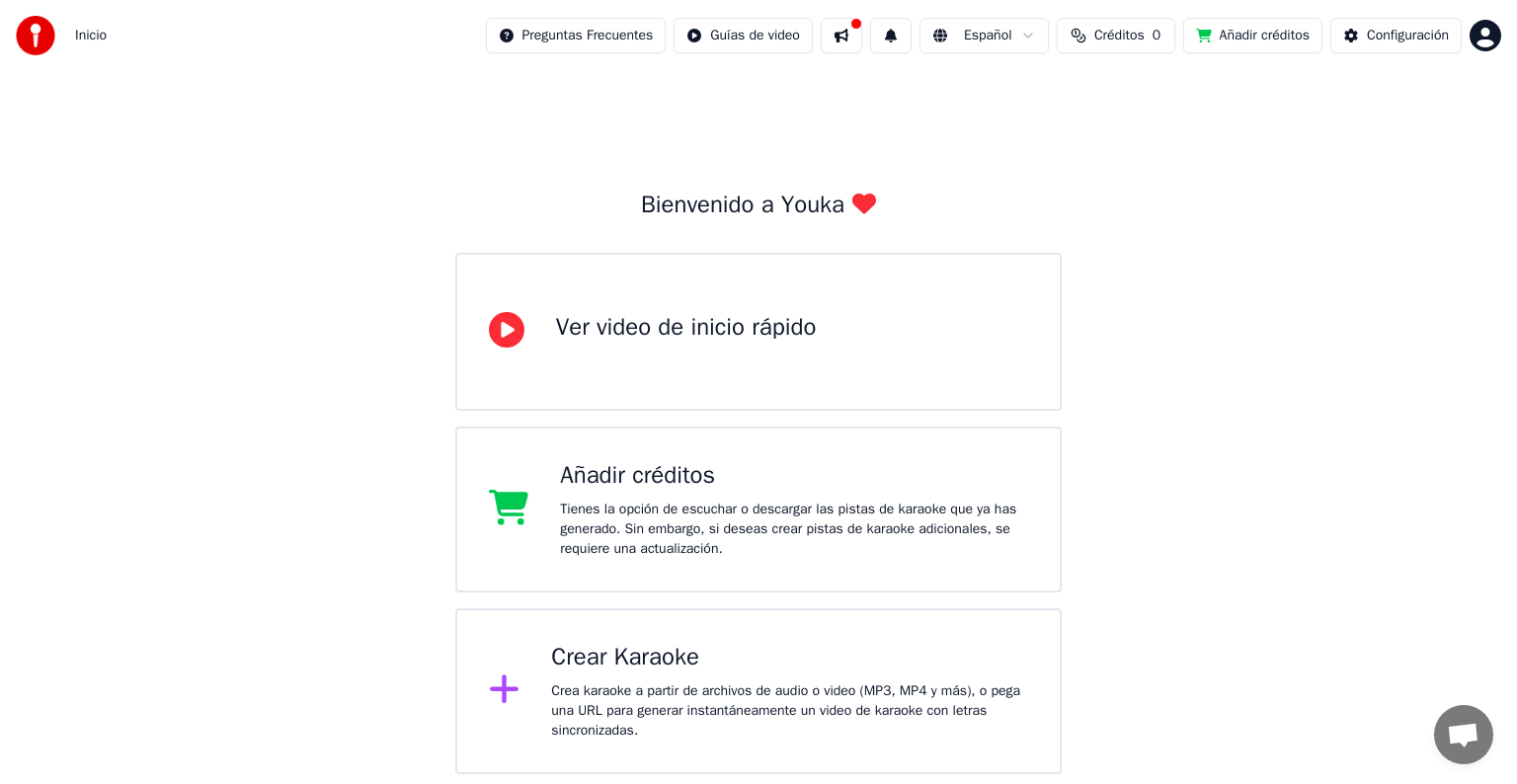 click on "Créditos" at bounding box center [1119, 36] 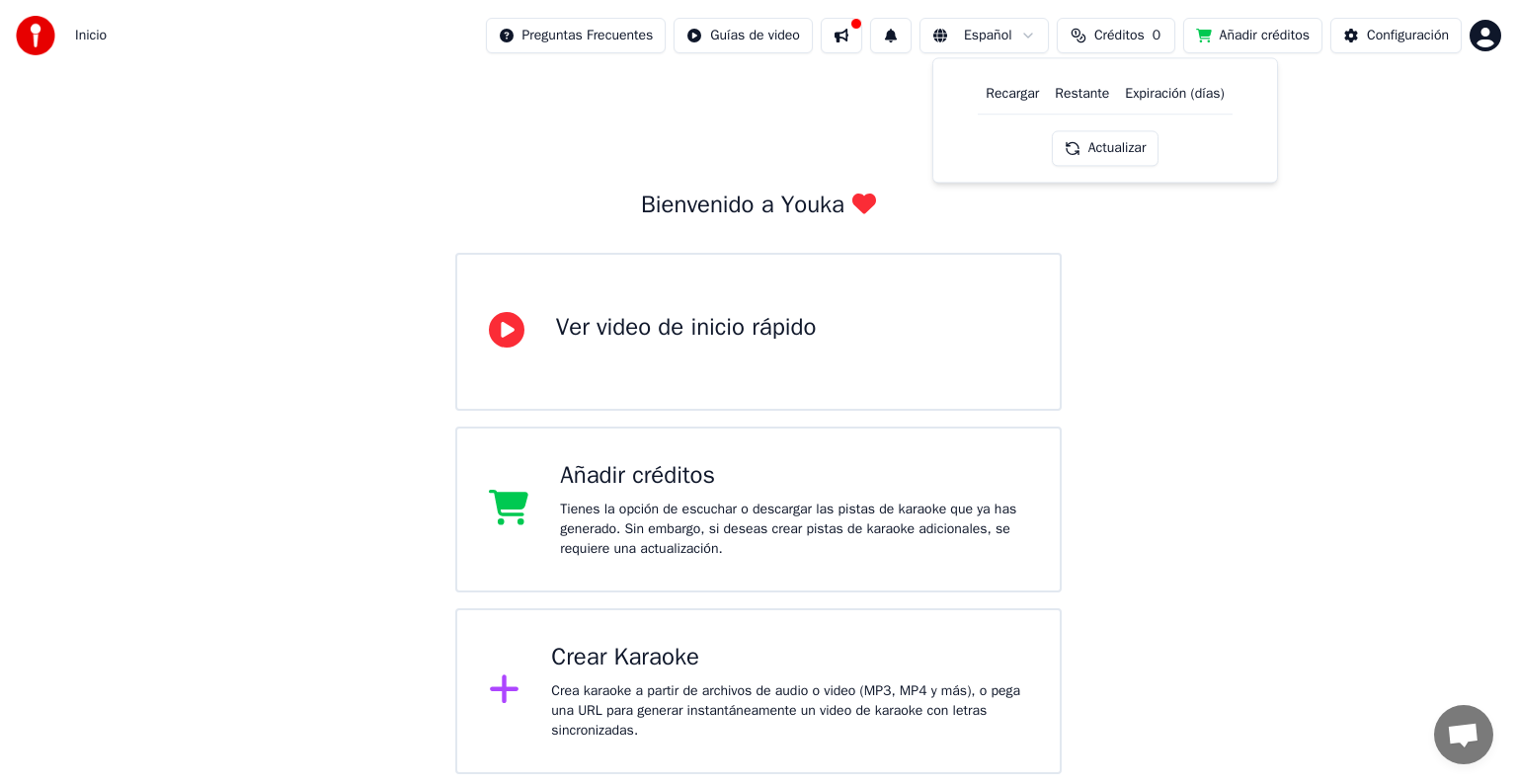 click on "Expiración (días)" at bounding box center (1174, 94) 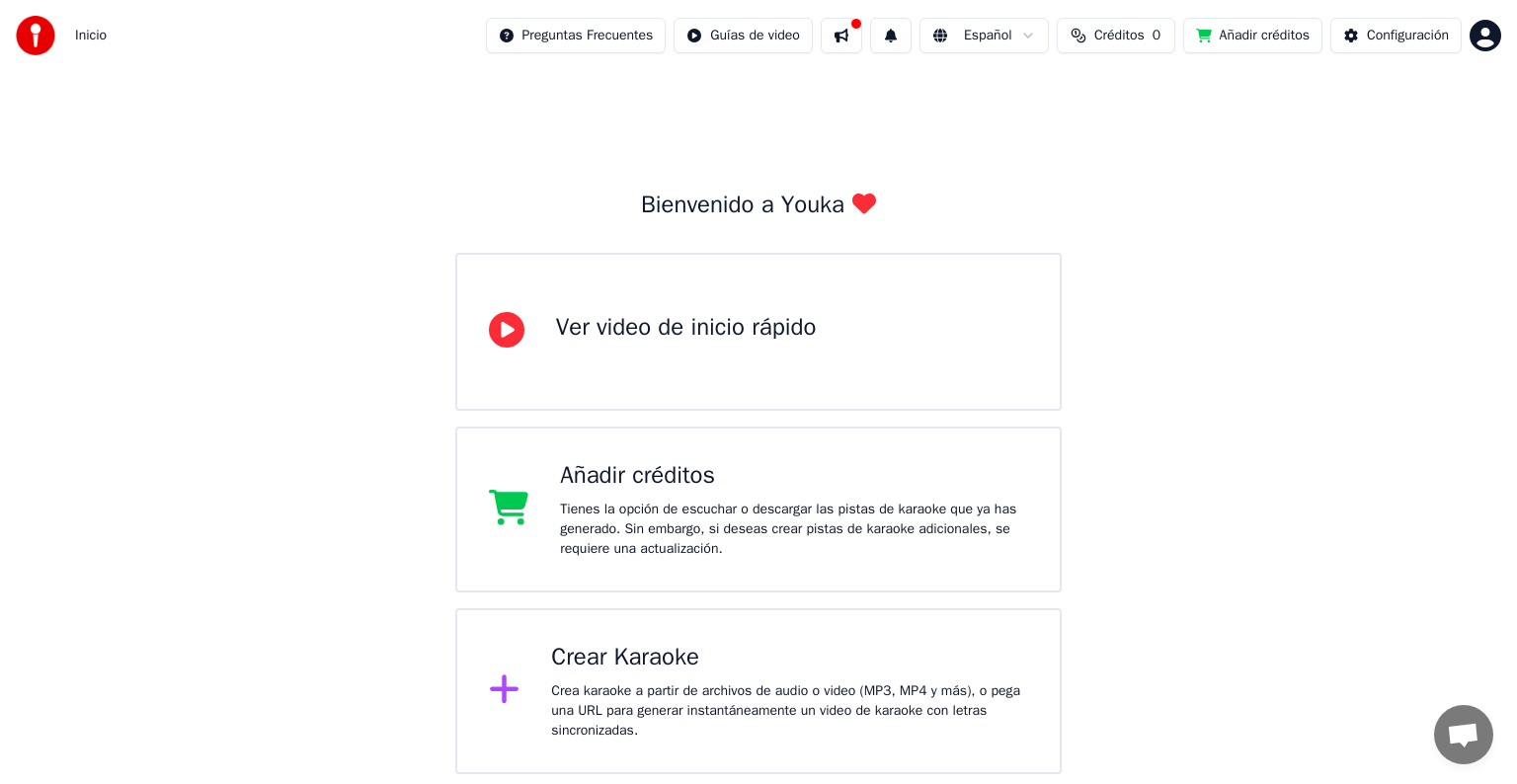click on "Añadir créditos" at bounding box center (1252, 36) 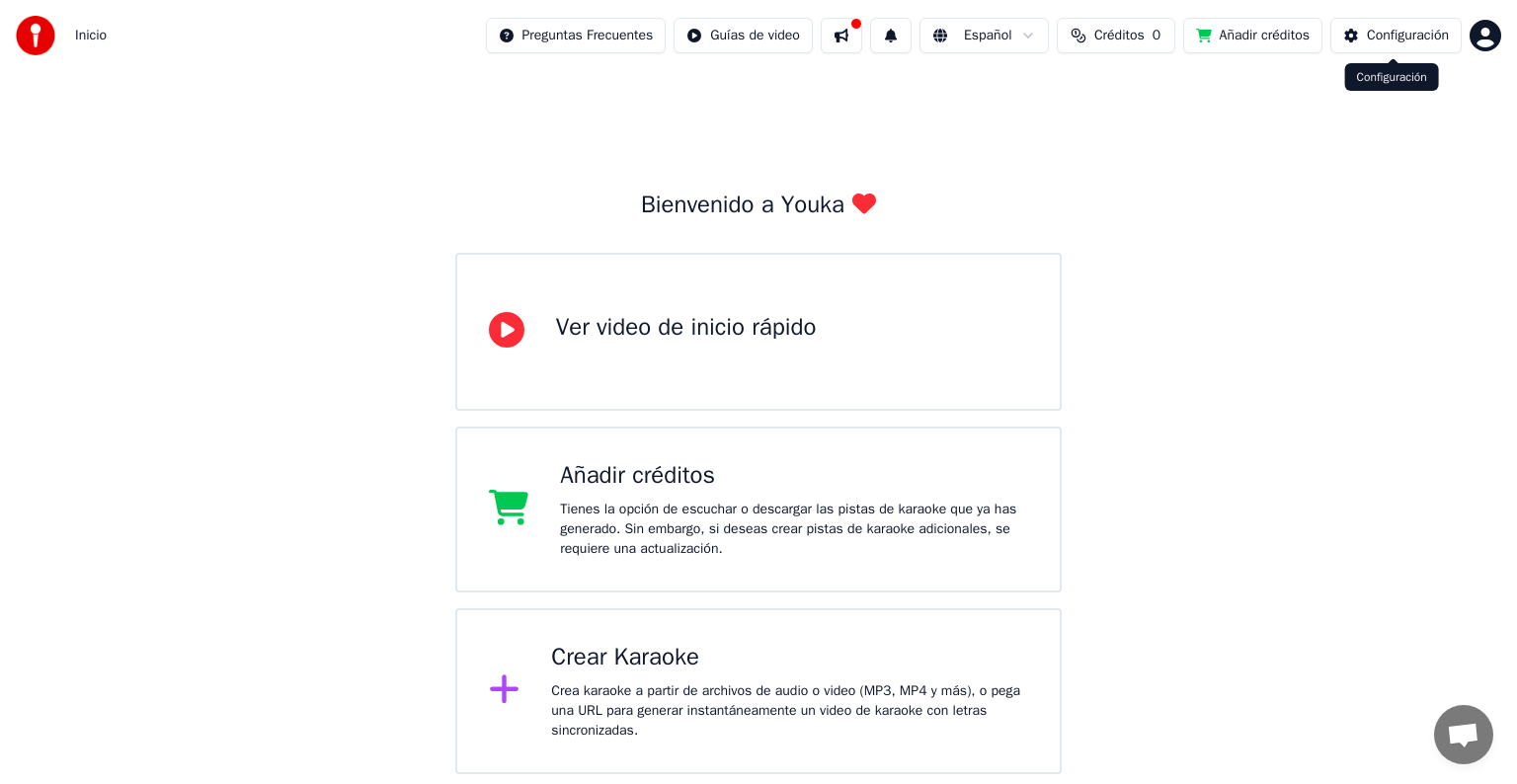 click on "Configuración" at bounding box center [1396, 36] 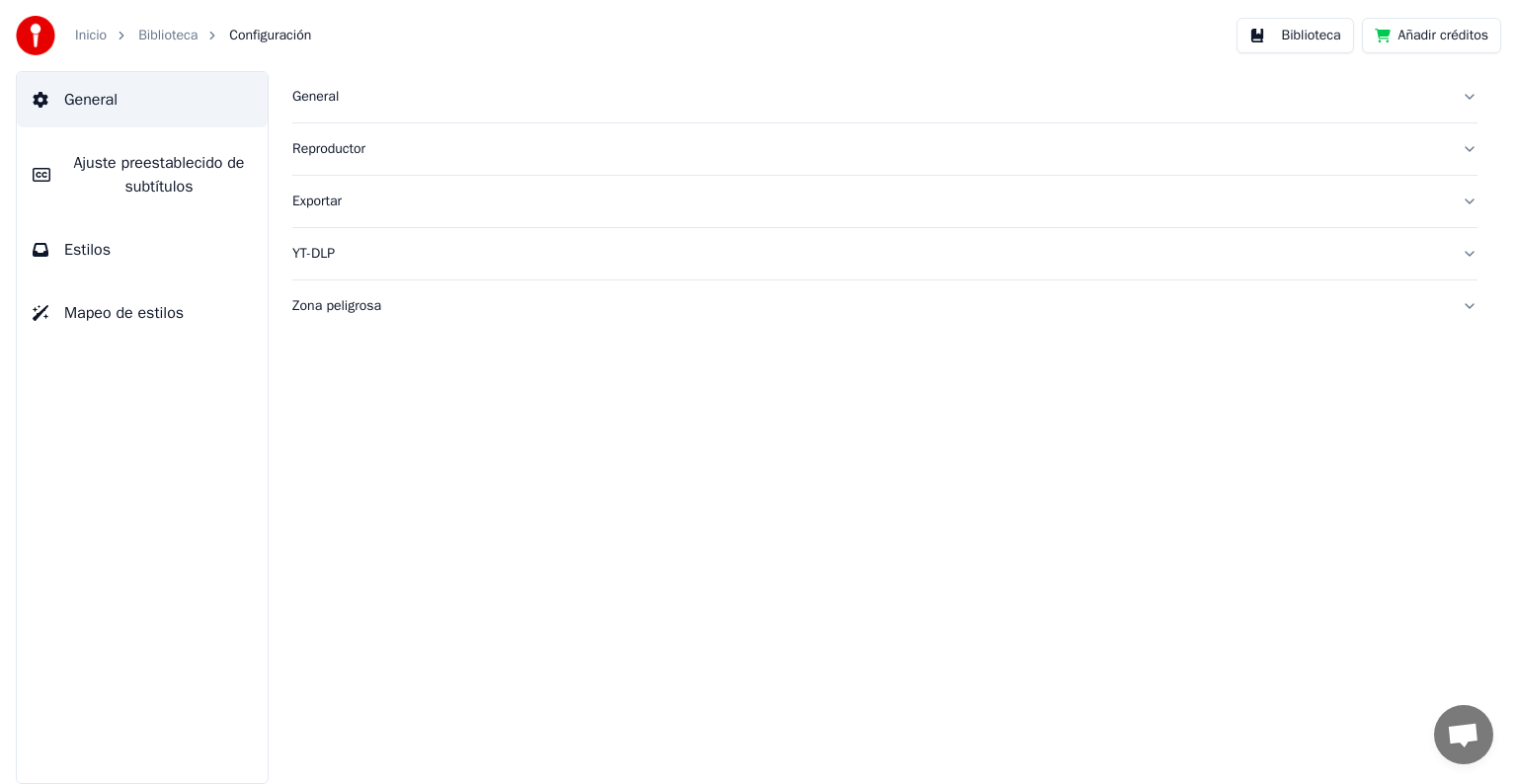 click on "Zona peligrosa" at bounding box center (885, 306) 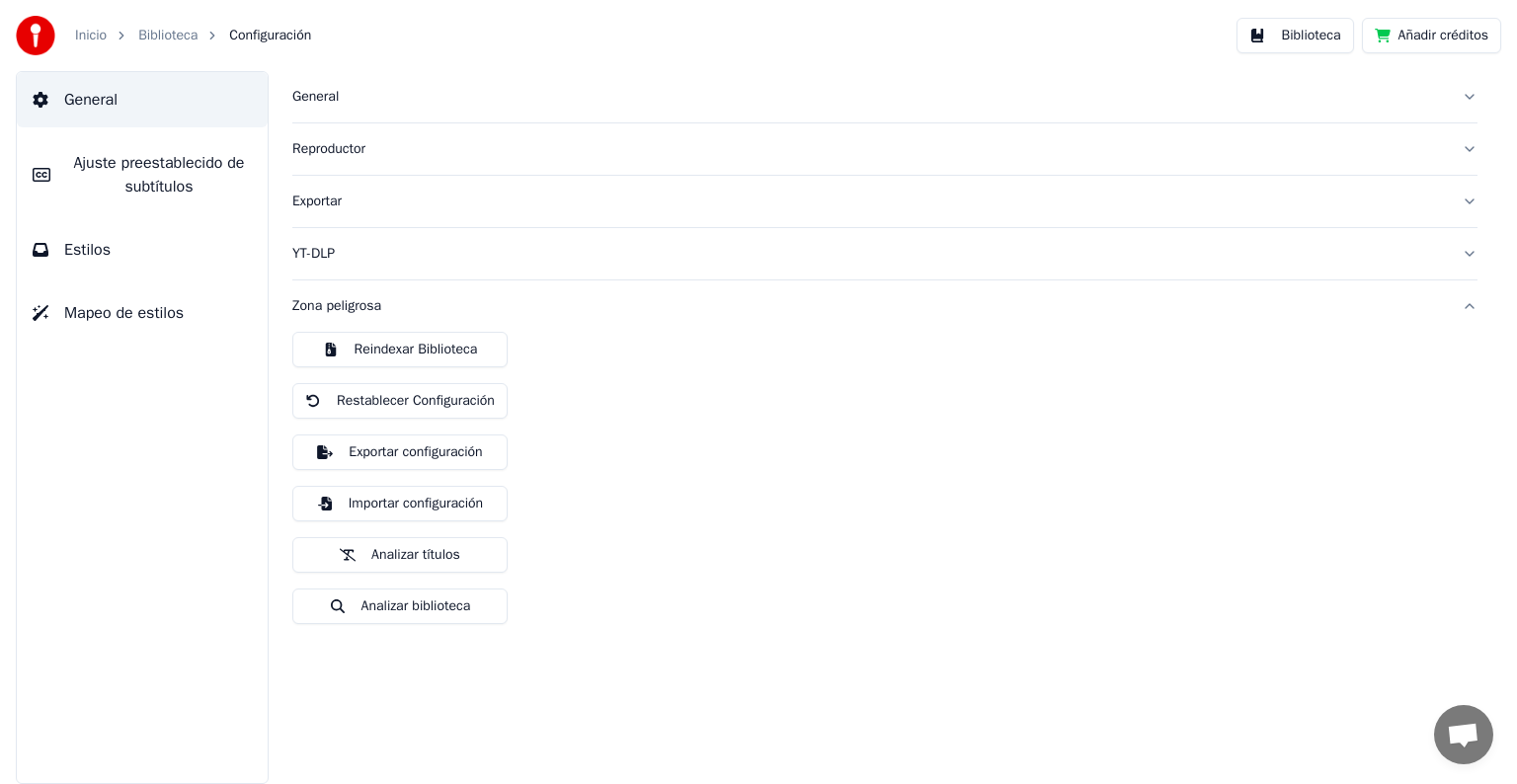 click on "Zona peligrosa" at bounding box center (885, 306) 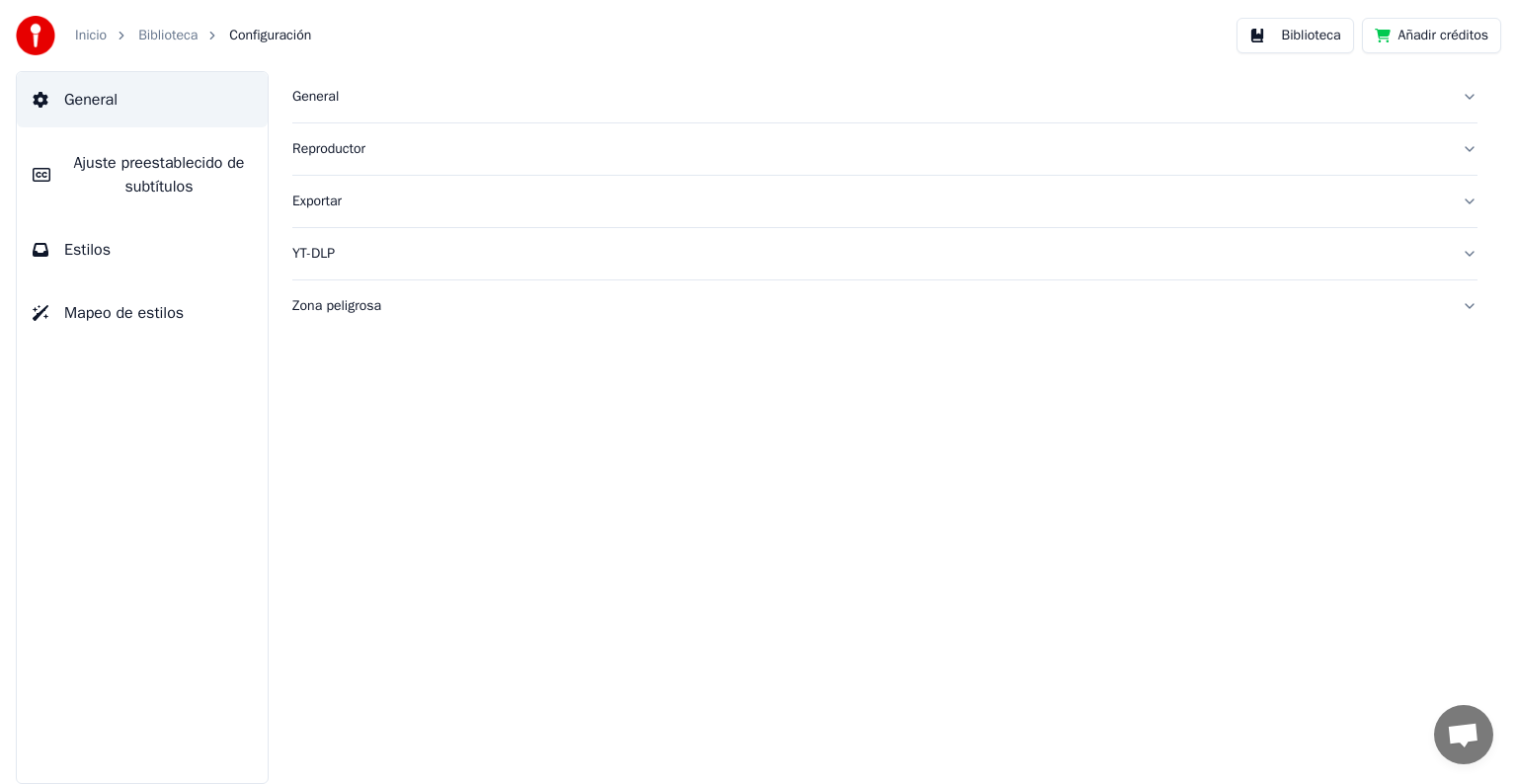 click on "Inicio" at bounding box center [91, 36] 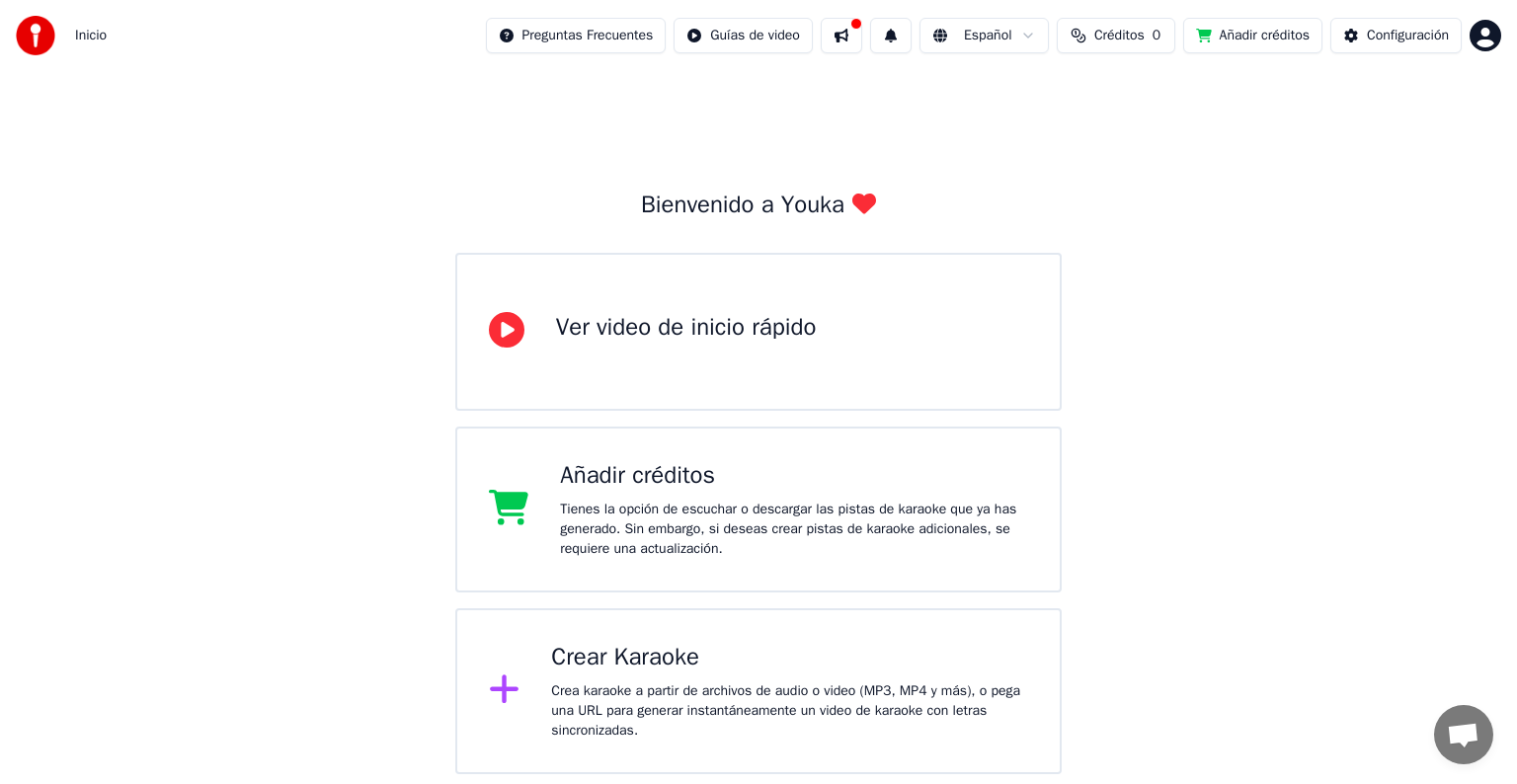 click on "Añadir créditos" at bounding box center [1252, 36] 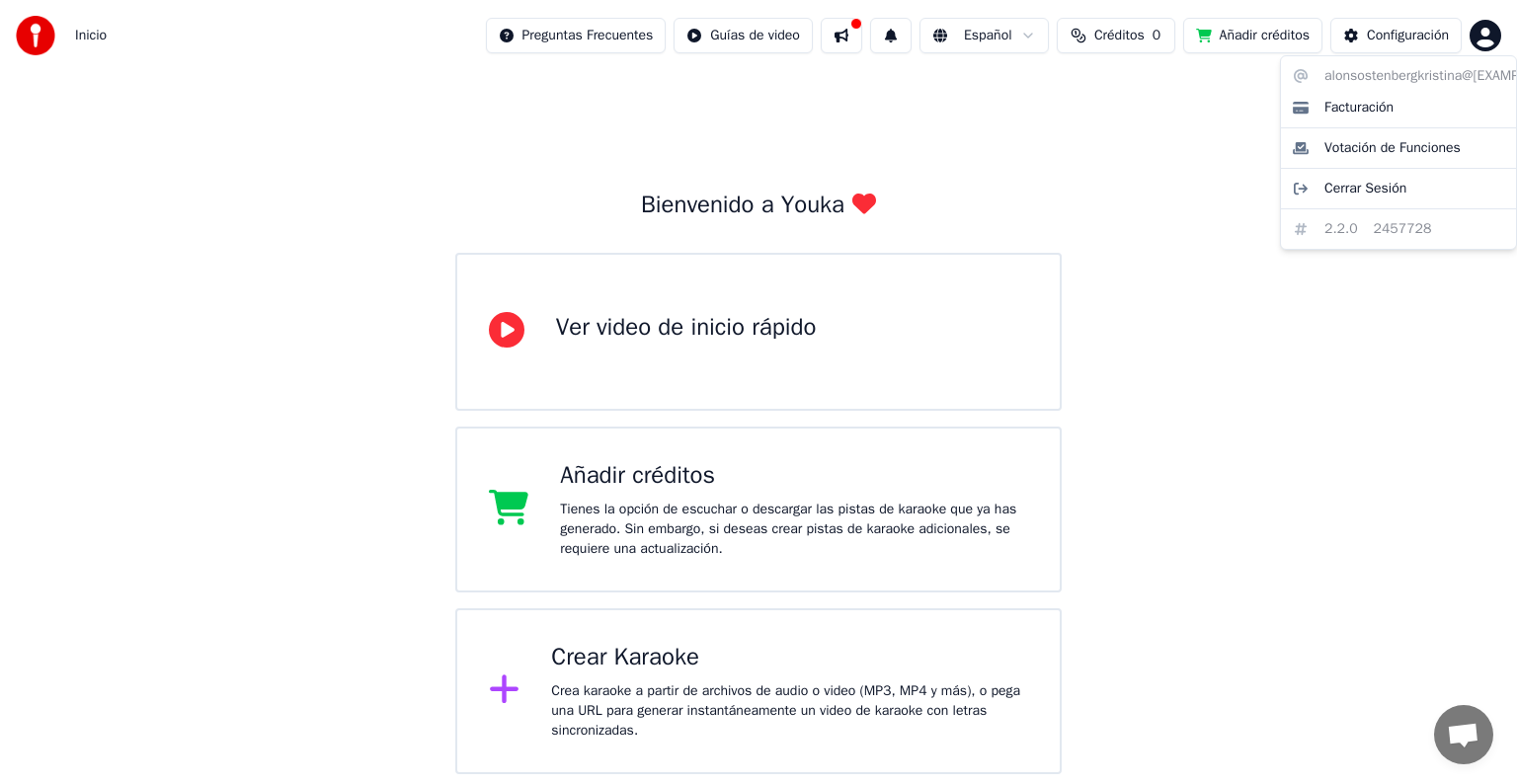 click on "Inicio Preguntas Frecuentes Guías de video Español Créditos 0 Añadir créditos Configuración Bienvenido a Youka Ver video de inicio rápido Añadir créditos Tienes la opción de escuchar o descargar las pistas de karaoke que ya has generado. Sin embargo, si deseas crear pistas de karaoke adicionales, se requiere una actualización. Crear Karaoke Crea karaoke a partir de archivos de audio o video (MP3, MP4 y más), o pega una URL para generar instantáneamente un video de karaoke con letras sincronizadas. alonsostenbergkristina@[EXAMPLE.COM] Facturación Votación de Funciones Cerrar Sesión 2.2.0 2457728" at bounding box center (758, 387) 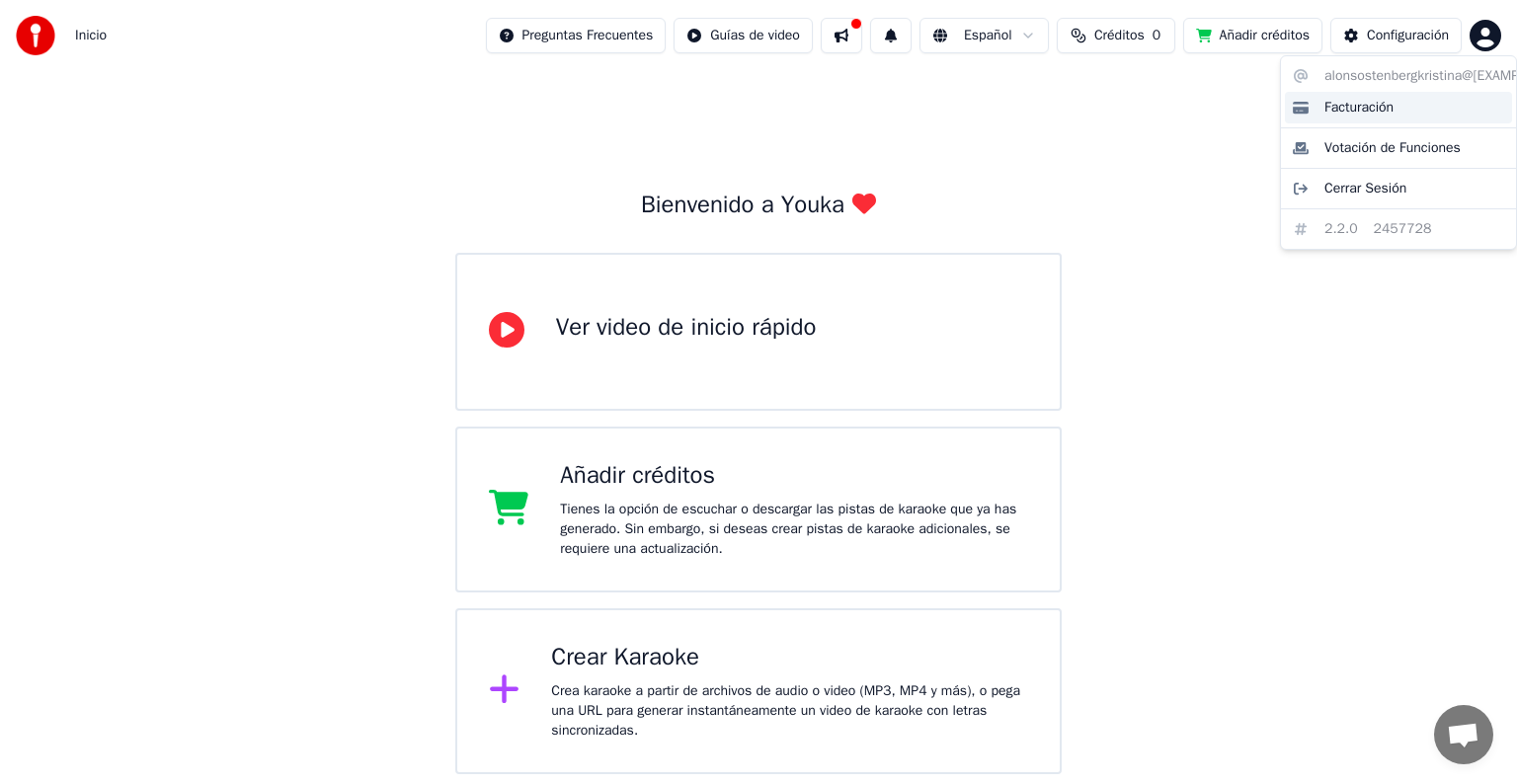 click on "Facturación" at bounding box center (1398, 108) 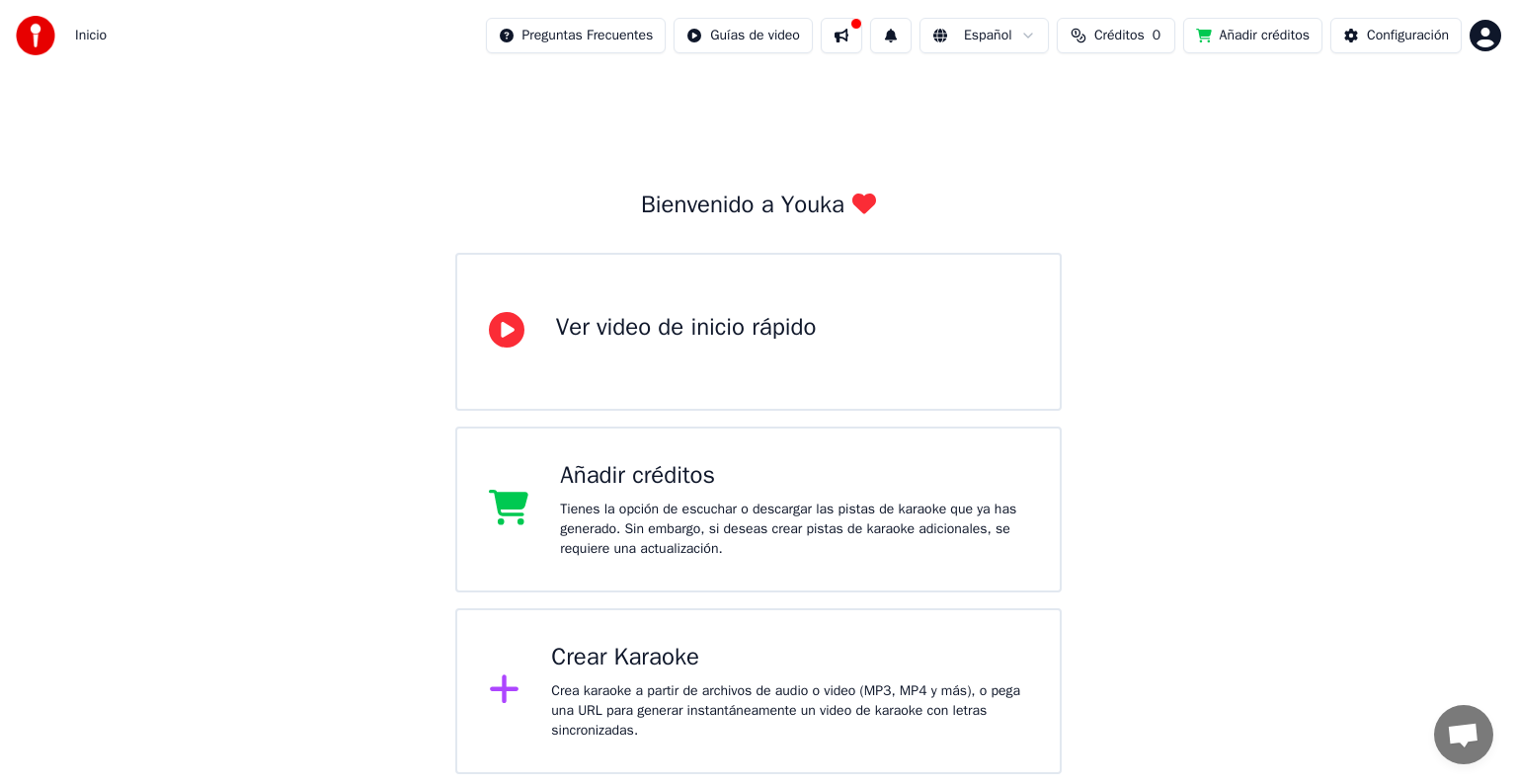 click on "Inicio Preguntas Frecuentes Guías de video Español Créditos 0 Añadir créditos Configuración Bienvenido a Youka Ver video de inicio rápido Añadir créditos Tienes la opción de escuchar o descargar las pistas de karaoke que ya has generado. Sin embargo, si deseas crear pistas de karaoke adicionales, se requiere una actualización. Crear Karaoke Crea karaoke a partir de archivos de audio o video (MP3, MP4 y más), o pega una URL para generar instantáneamente un video de karaoke con letras sincronizadas." at bounding box center (758, 387) 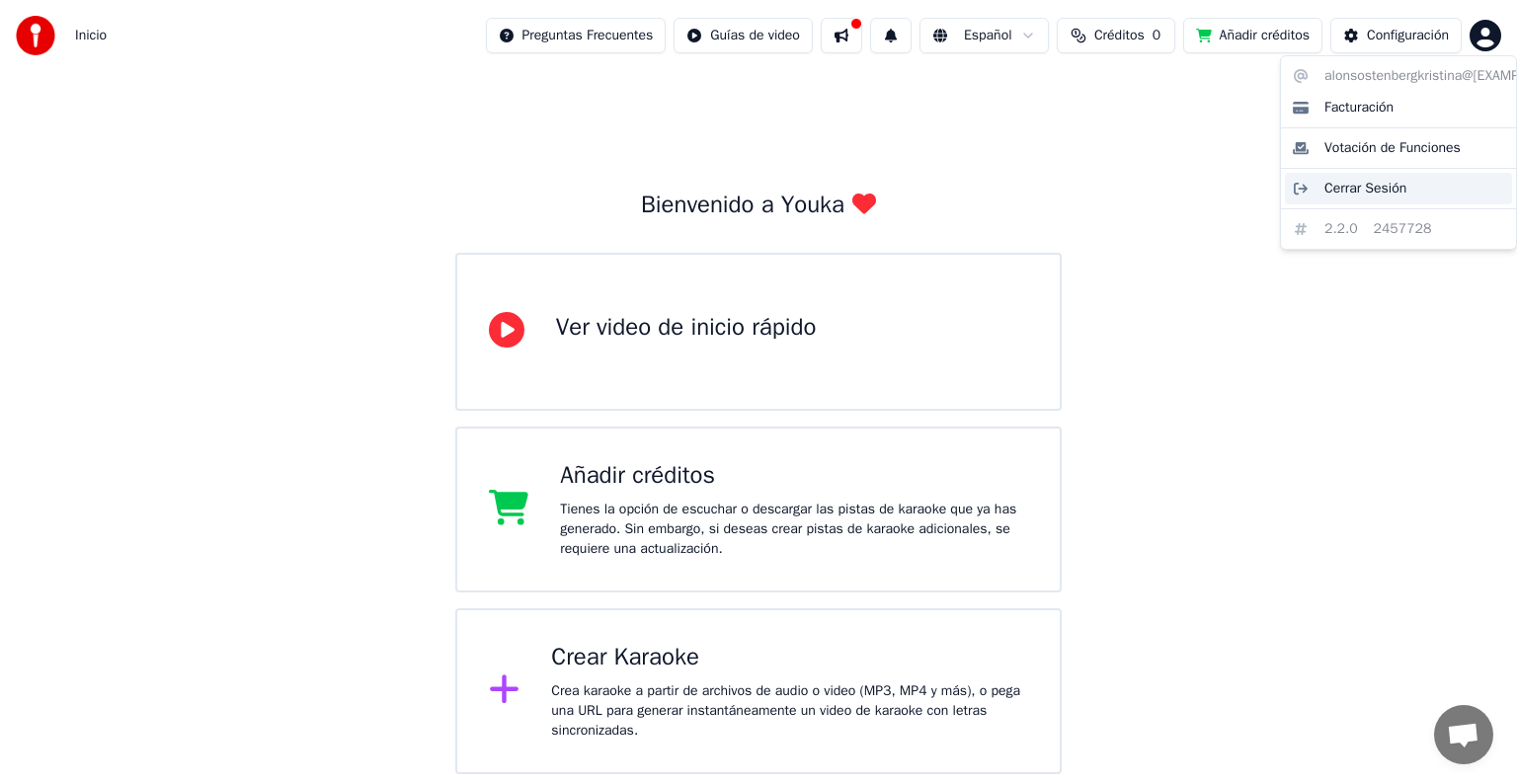 click on "Cerrar Sesión" at bounding box center (1365, 189) 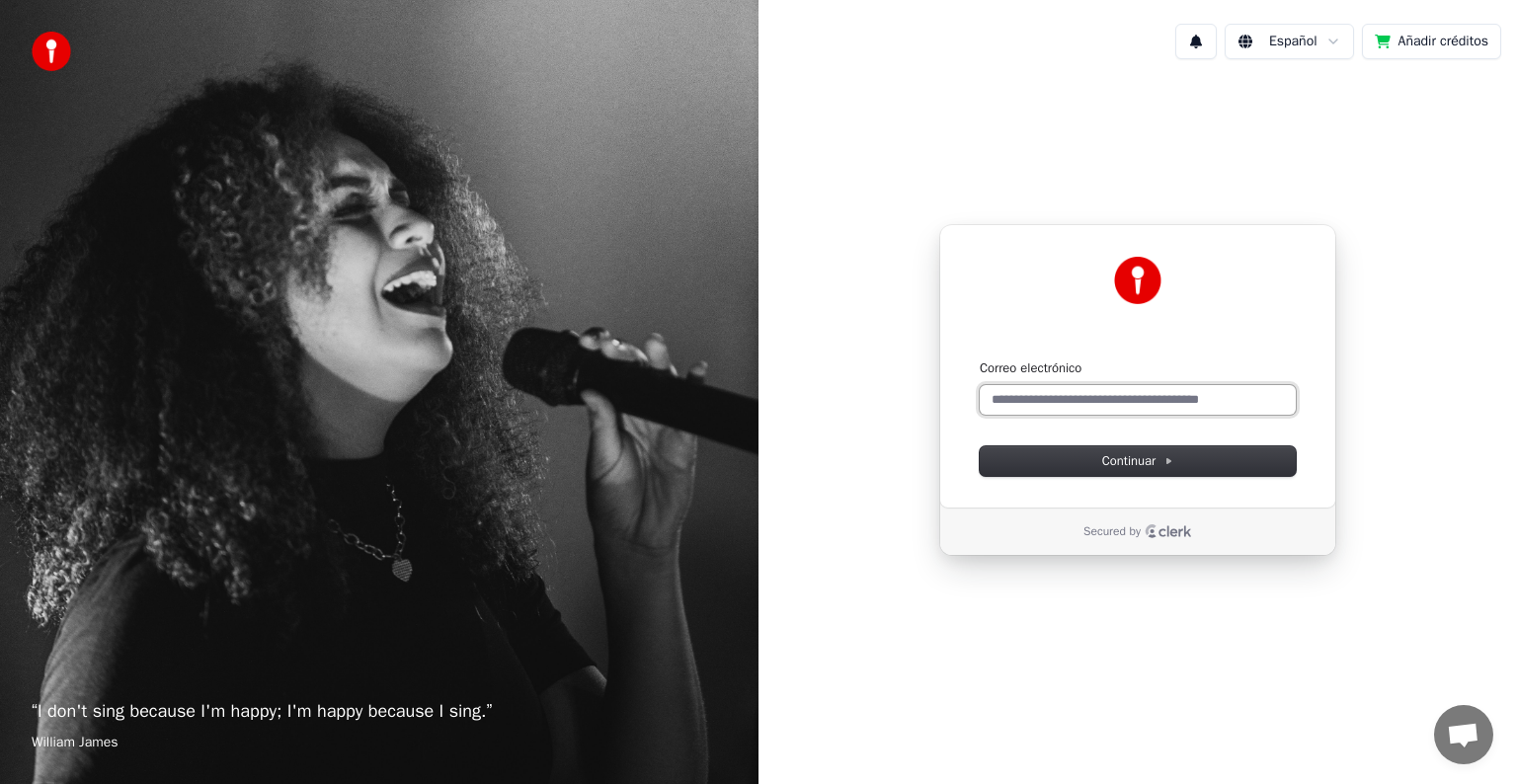 click on "Correo electrónico" at bounding box center (1138, 400) 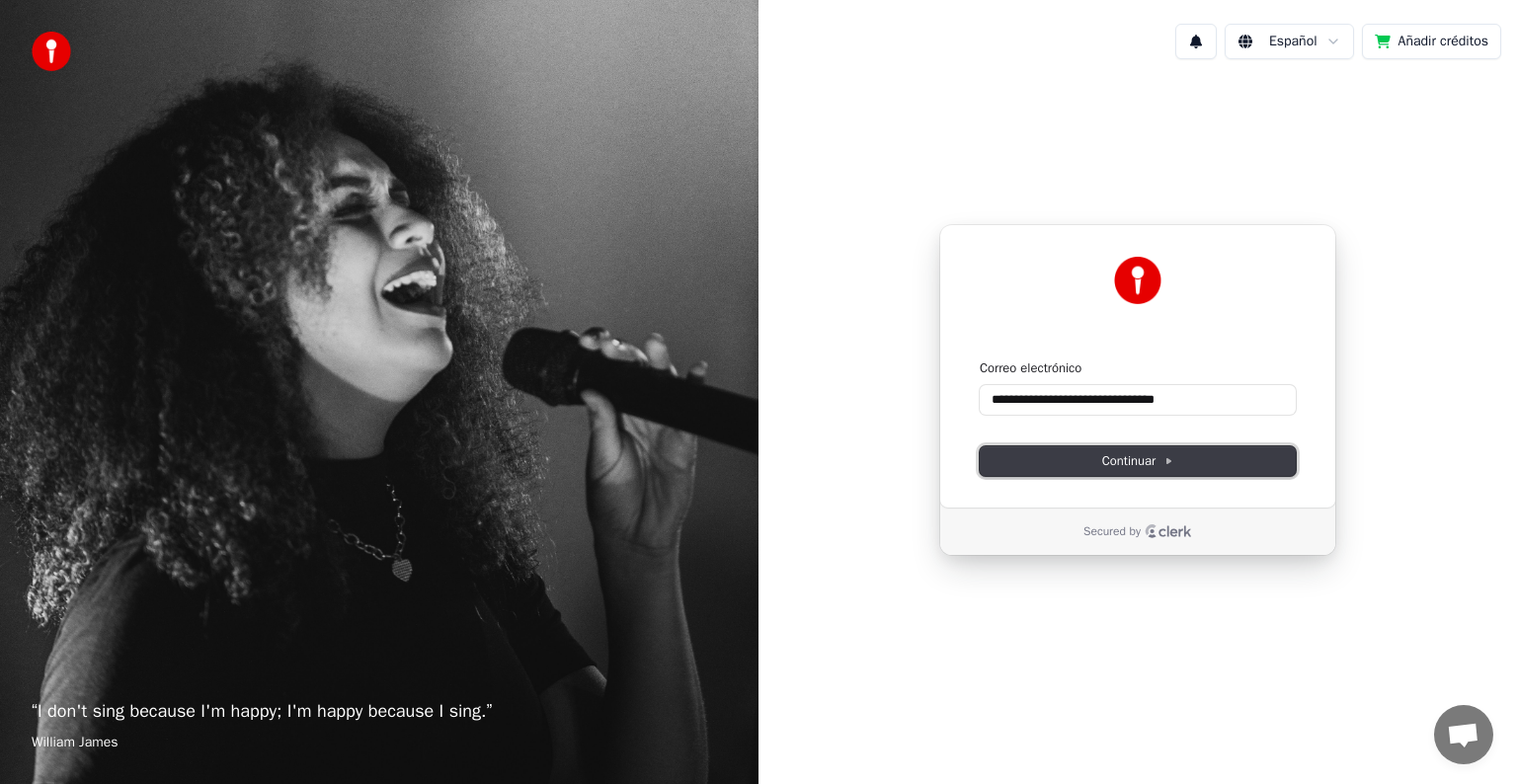 click on "Continuar" at bounding box center (1138, 461) 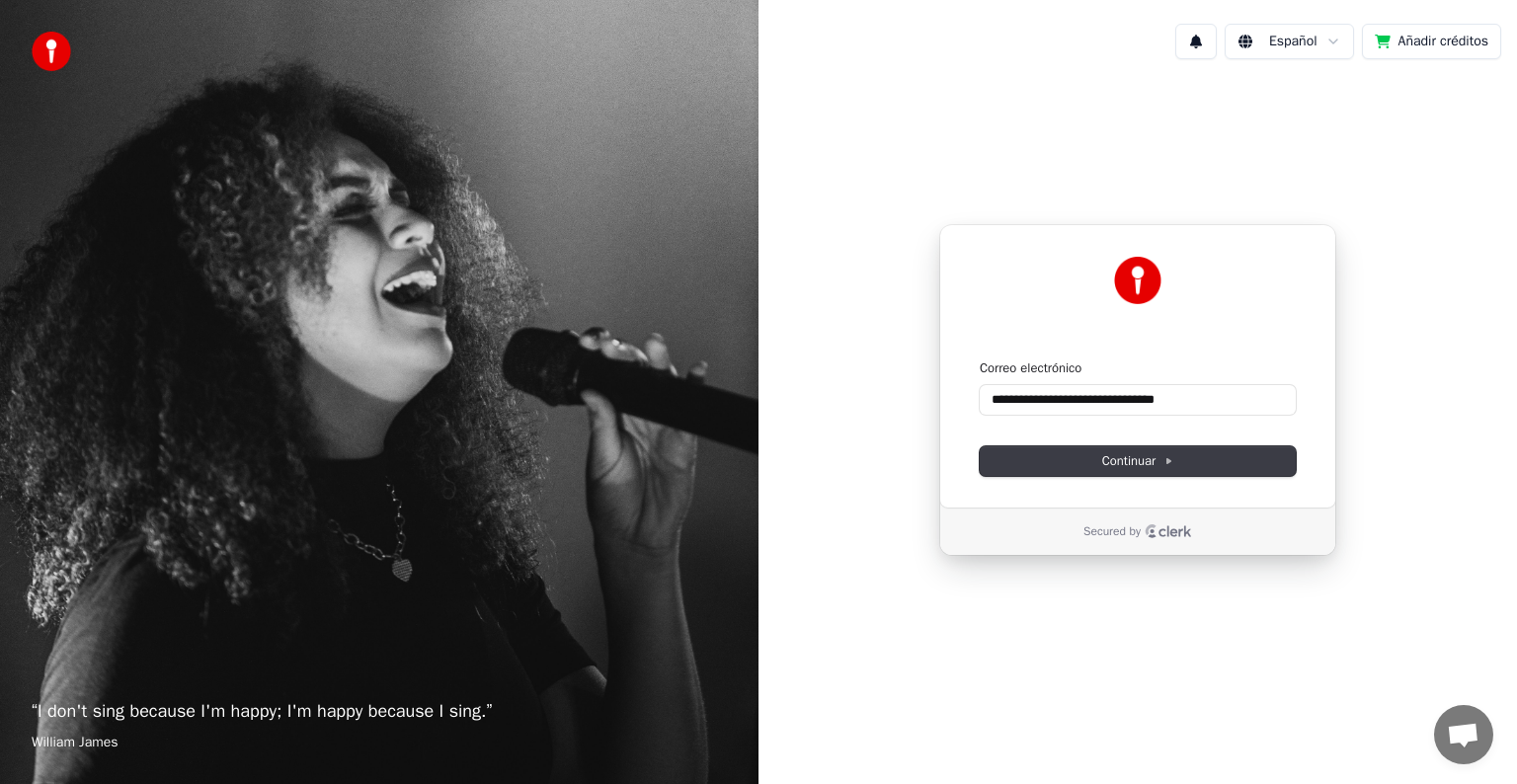 type on "**********" 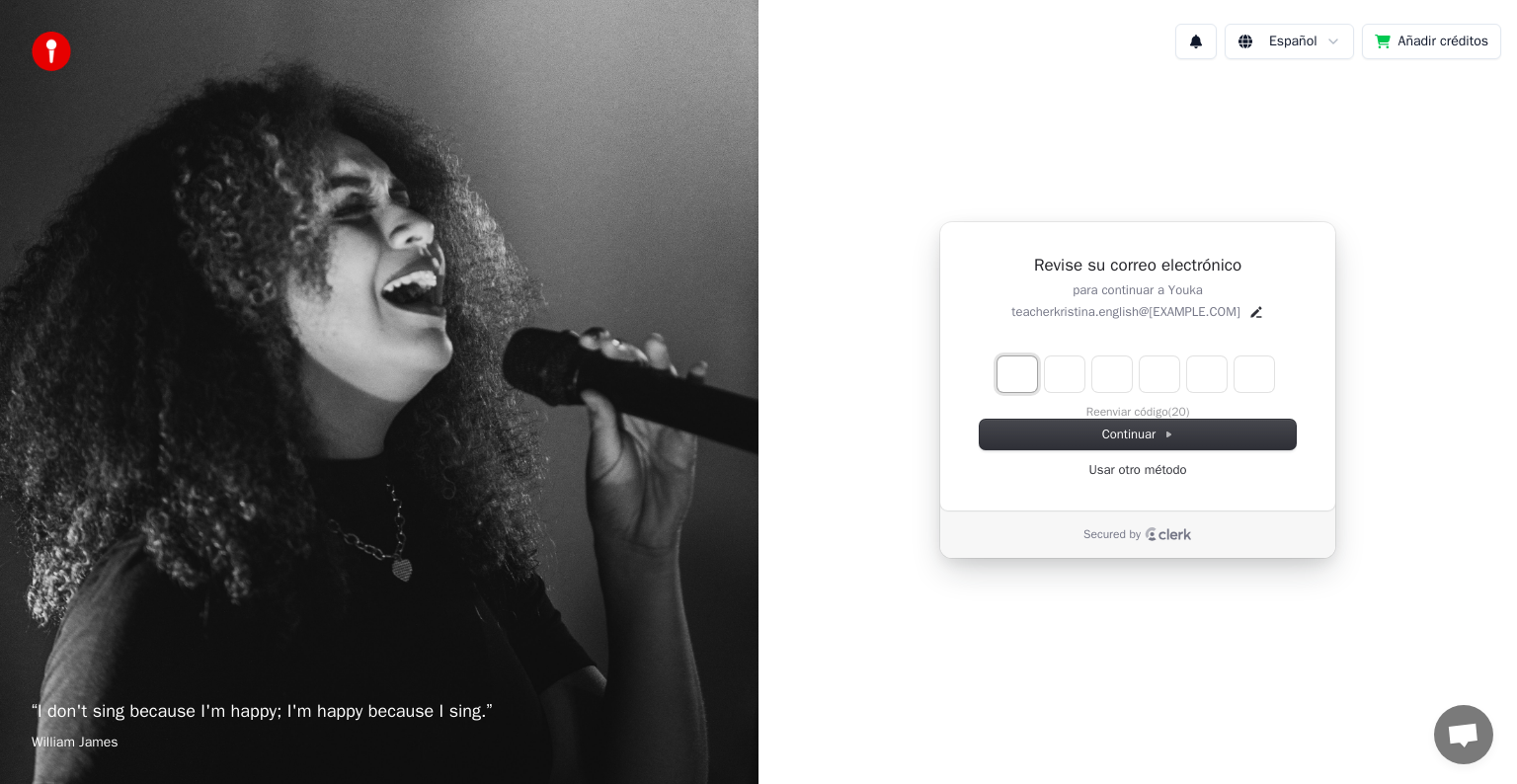 type on "*" 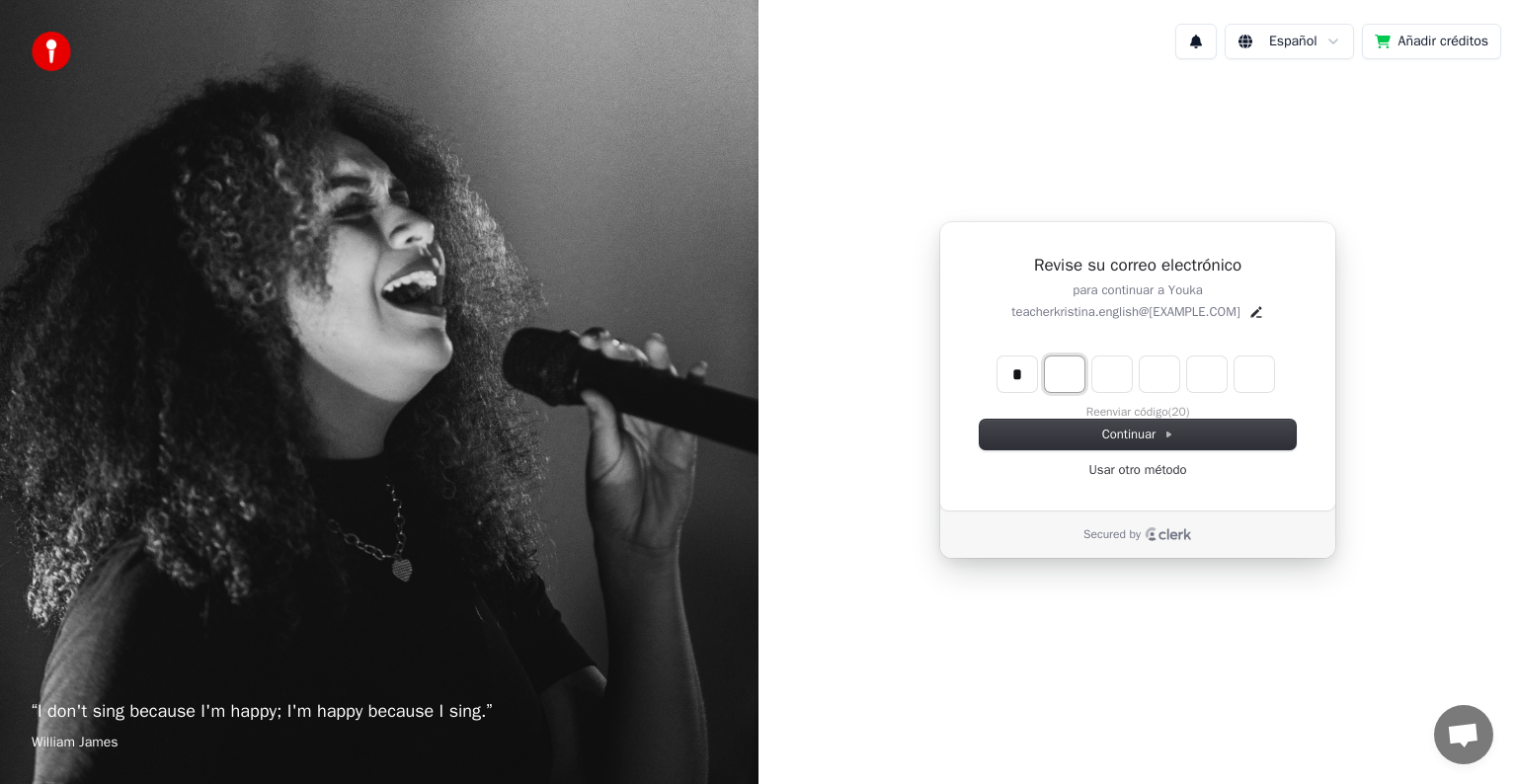 type on "*" 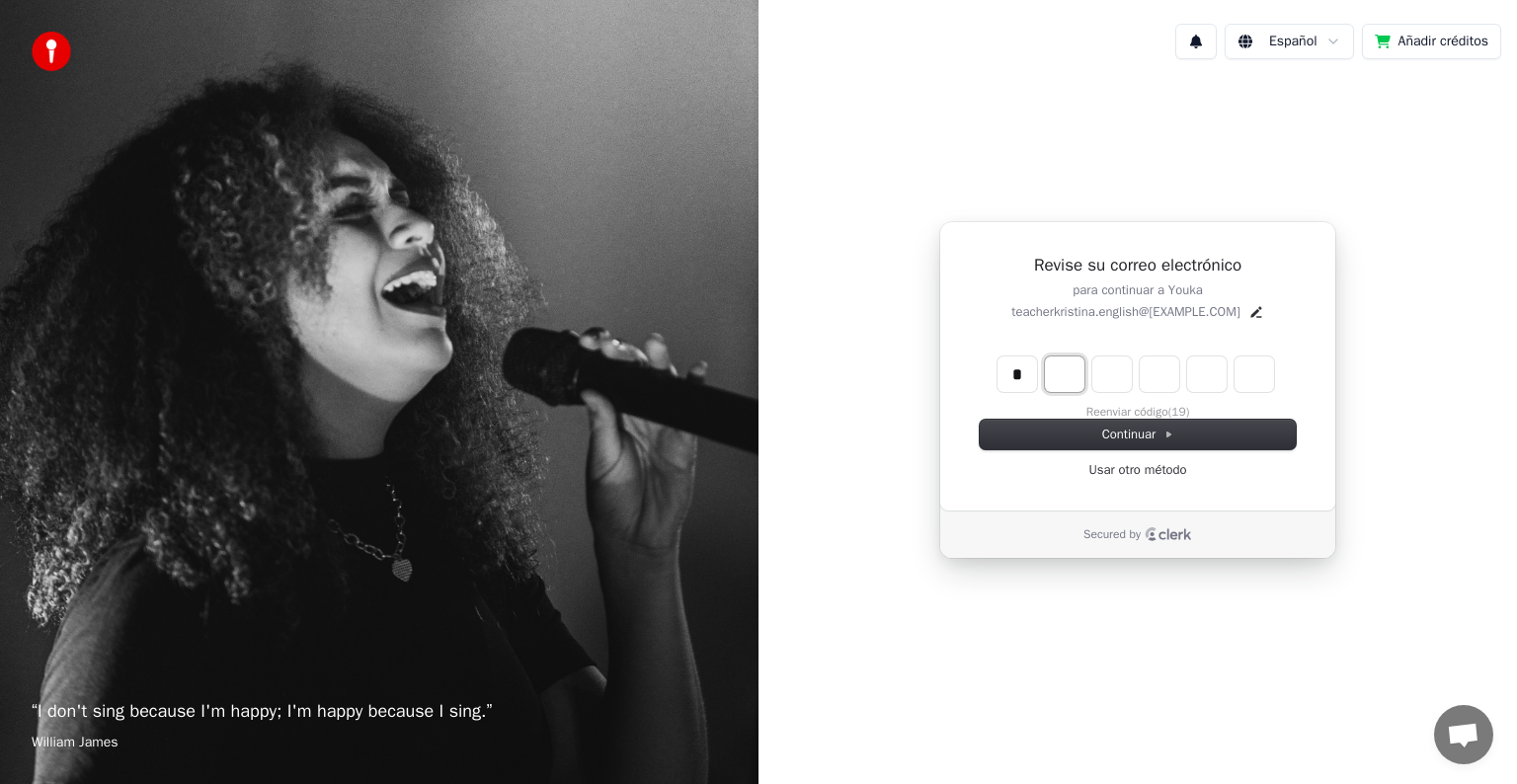 type on "*" 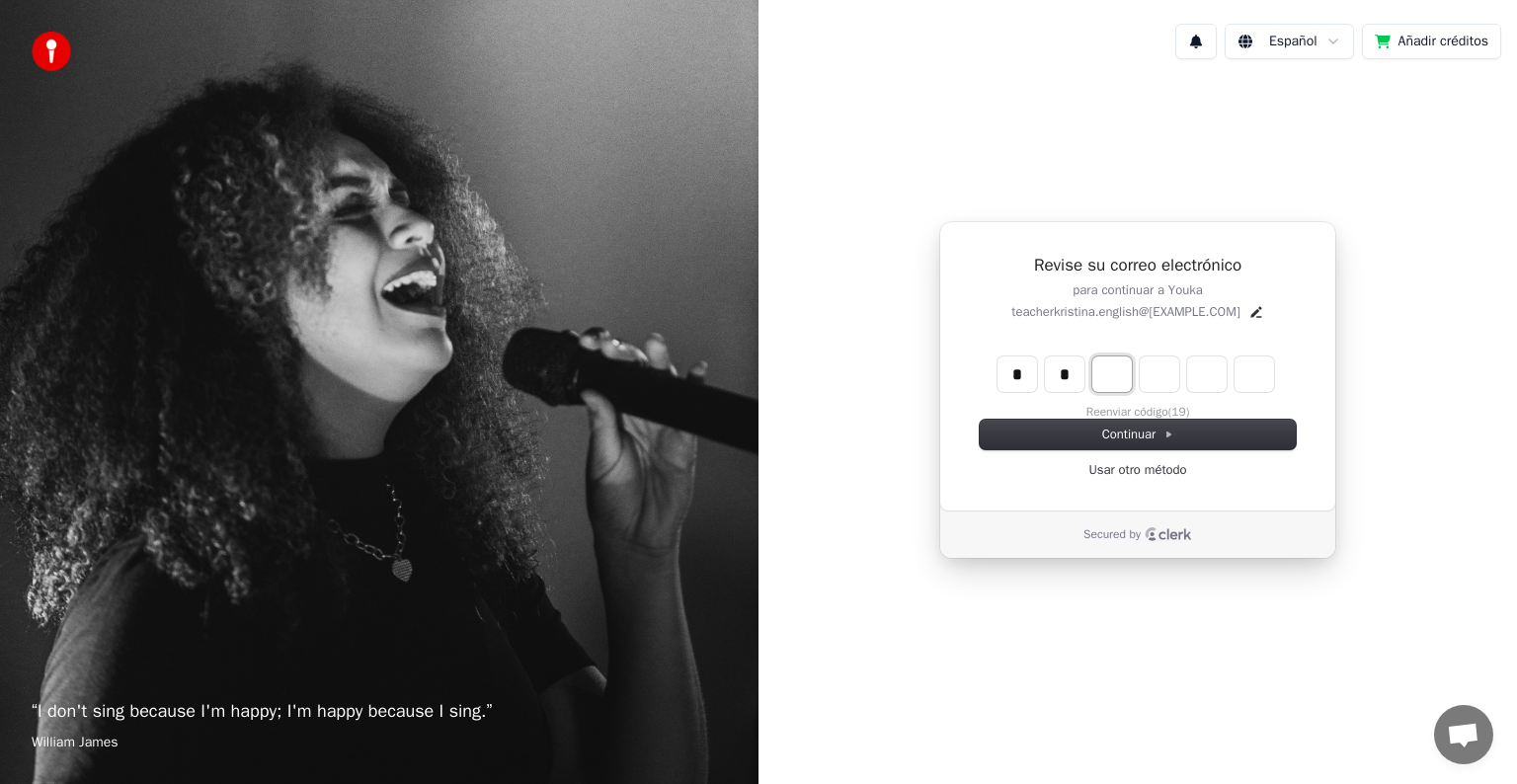 type on "**" 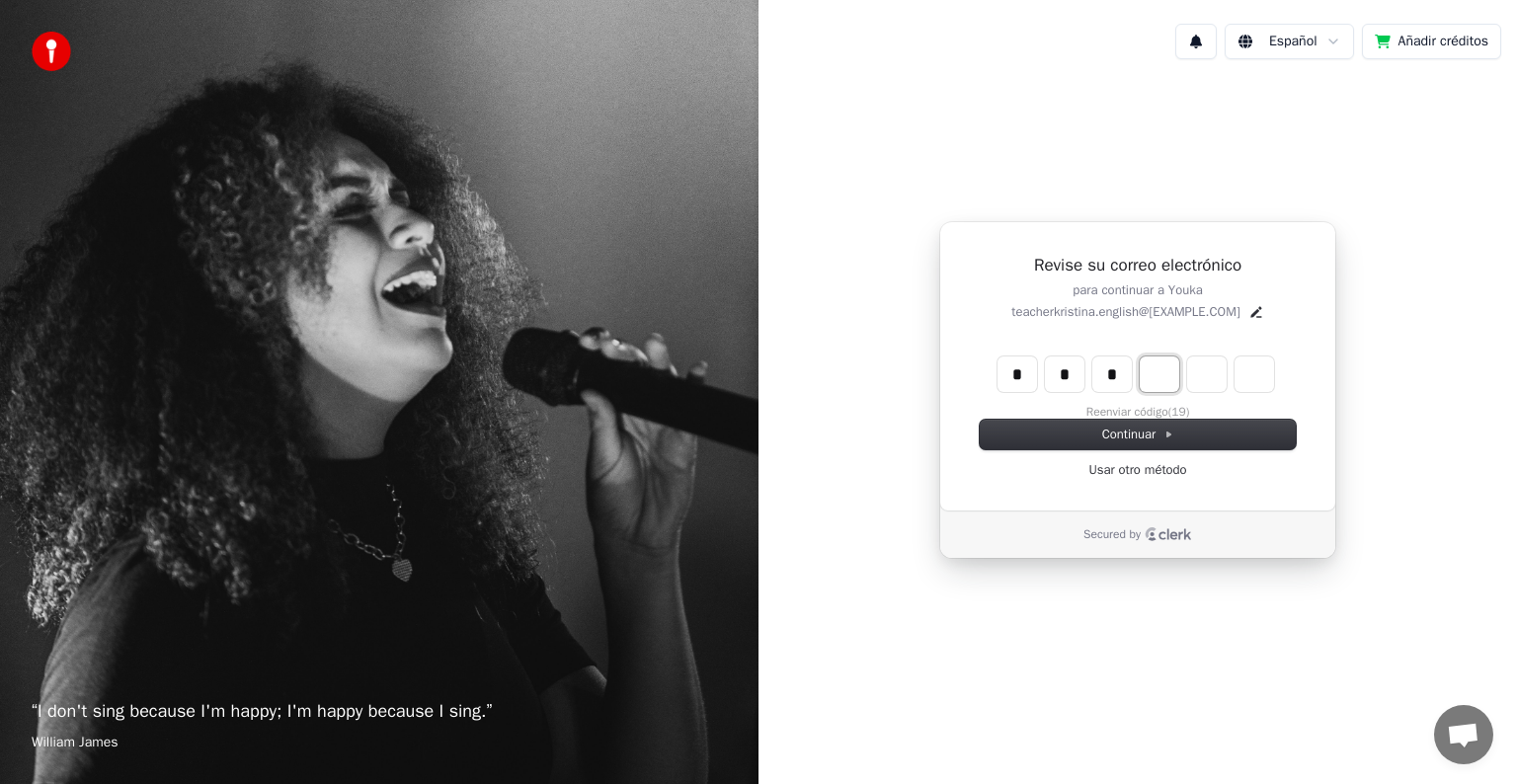 type on "***" 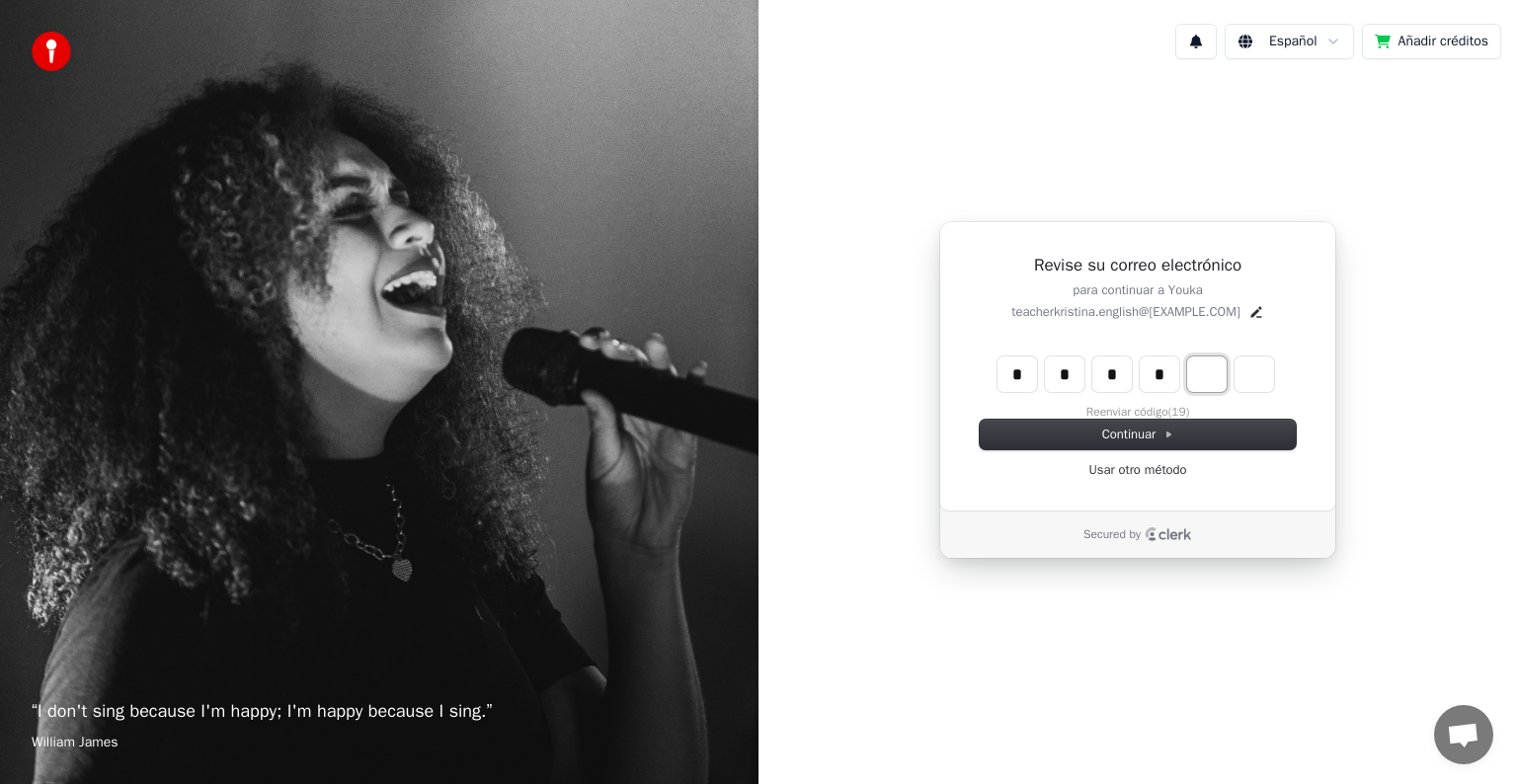 type on "****" 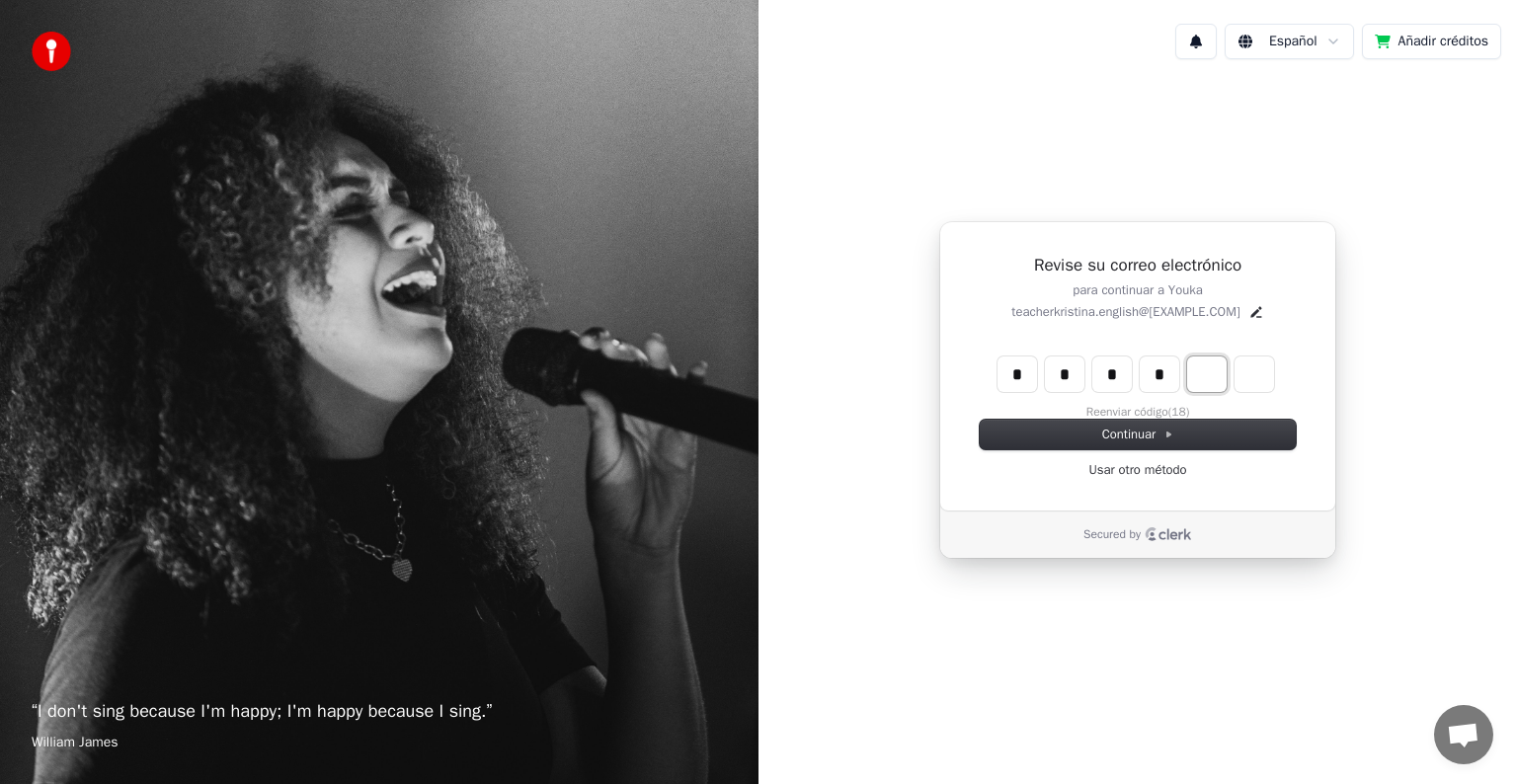 type on "*" 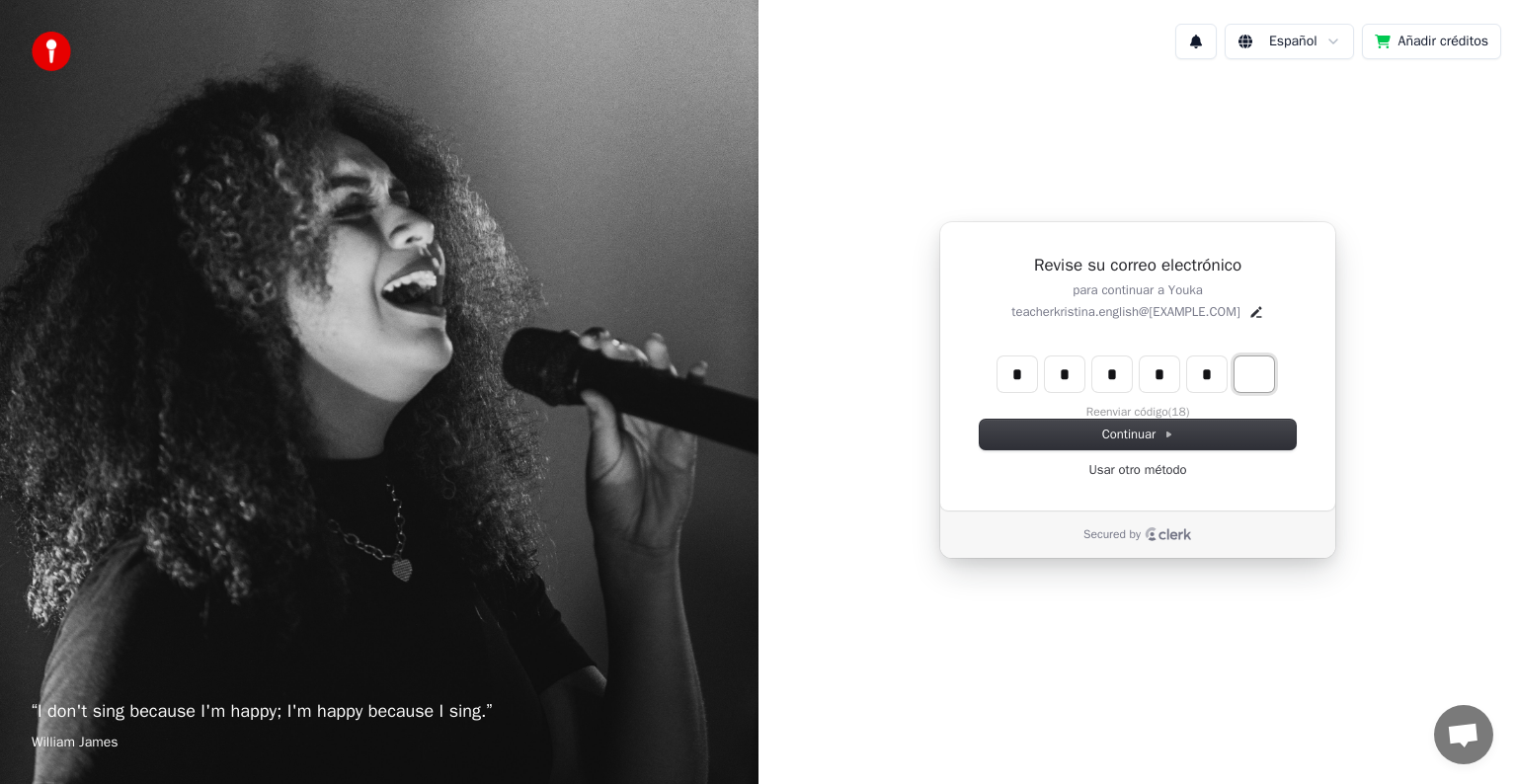 type on "******" 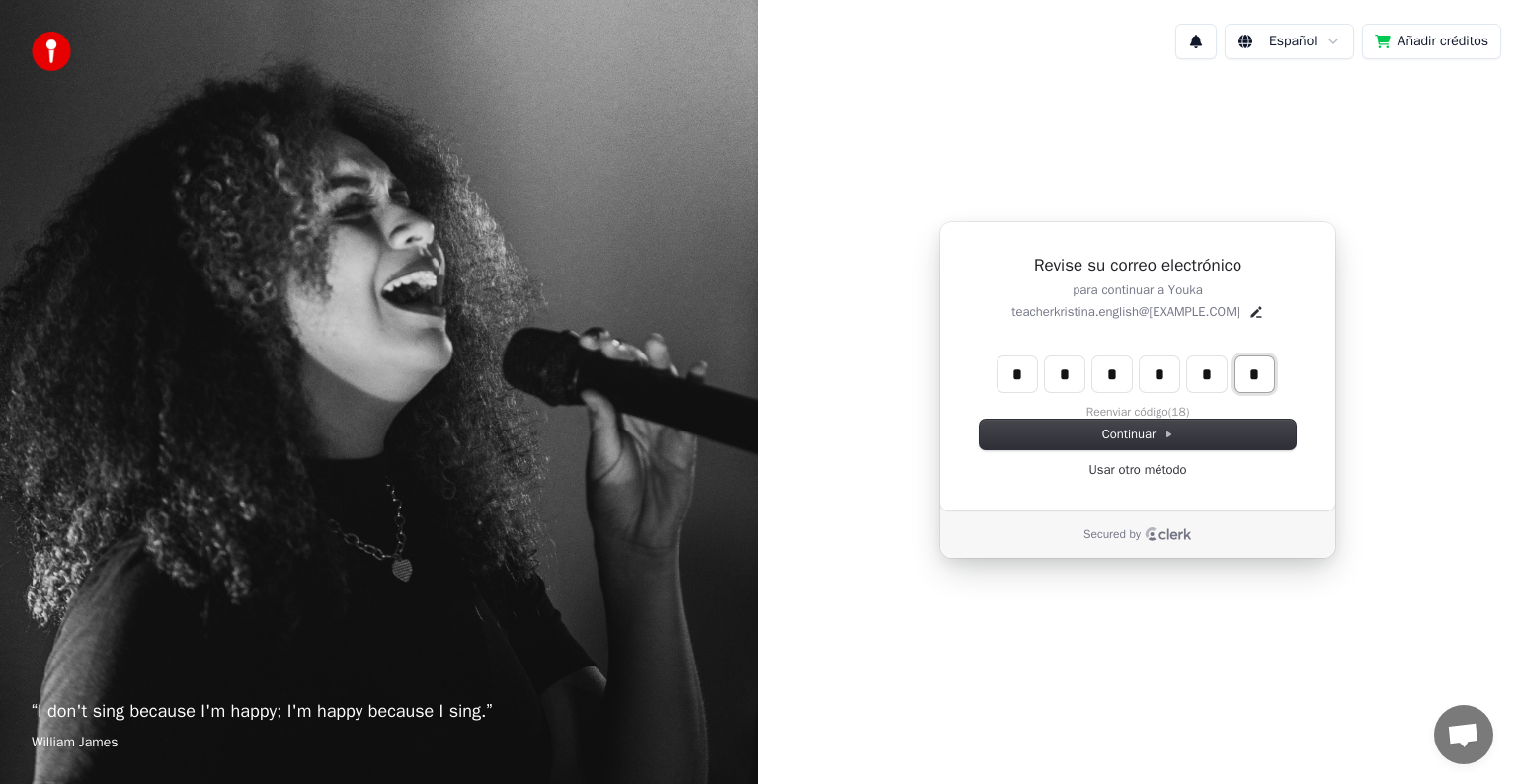 type on "*" 